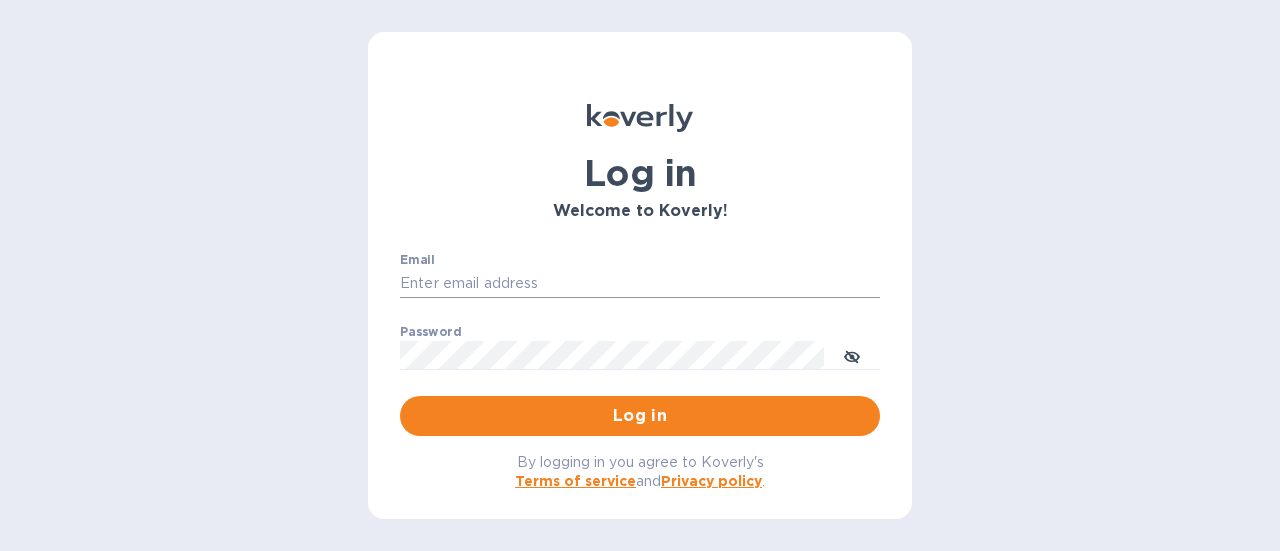scroll, scrollTop: 0, scrollLeft: 0, axis: both 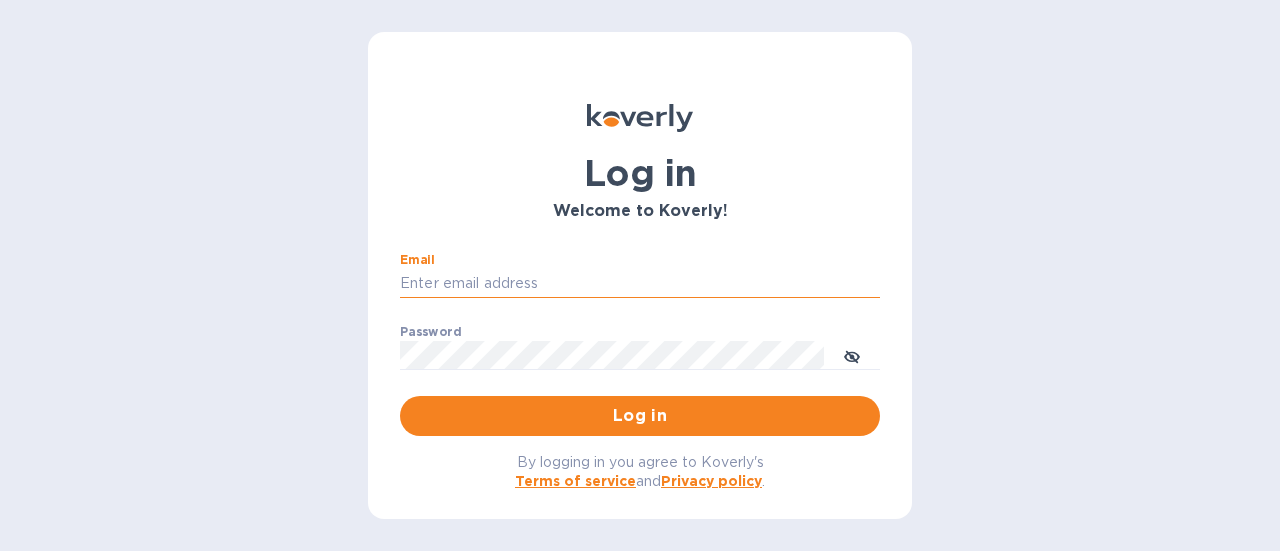 drag, startPoint x: 666, startPoint y: 275, endPoint x: 662, endPoint y: 297, distance: 22.36068 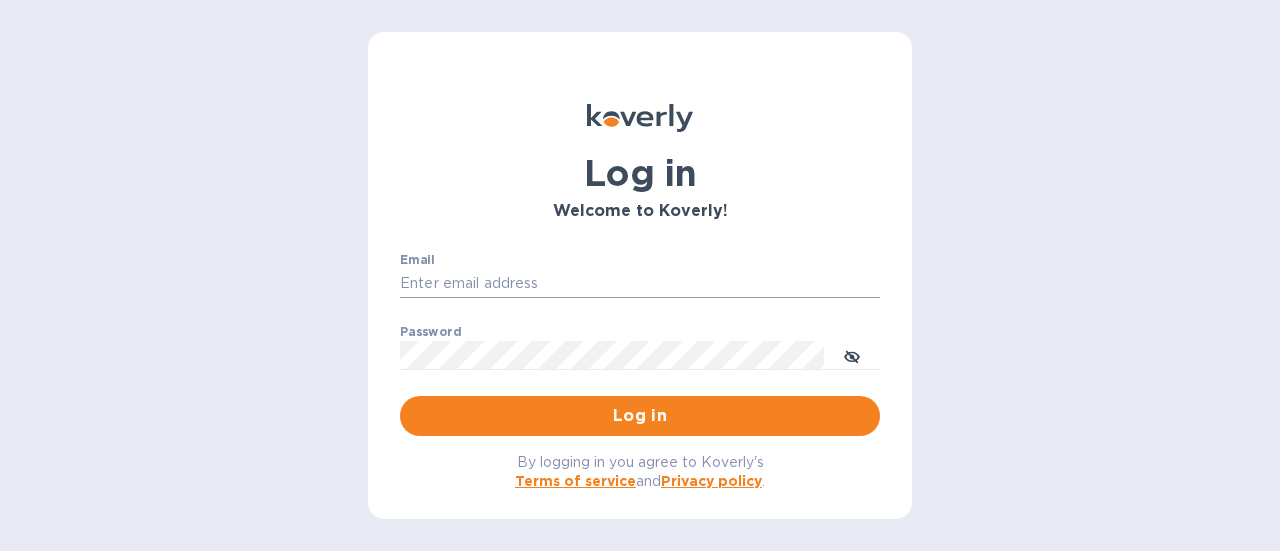 type on "rick@thevinbin.com" 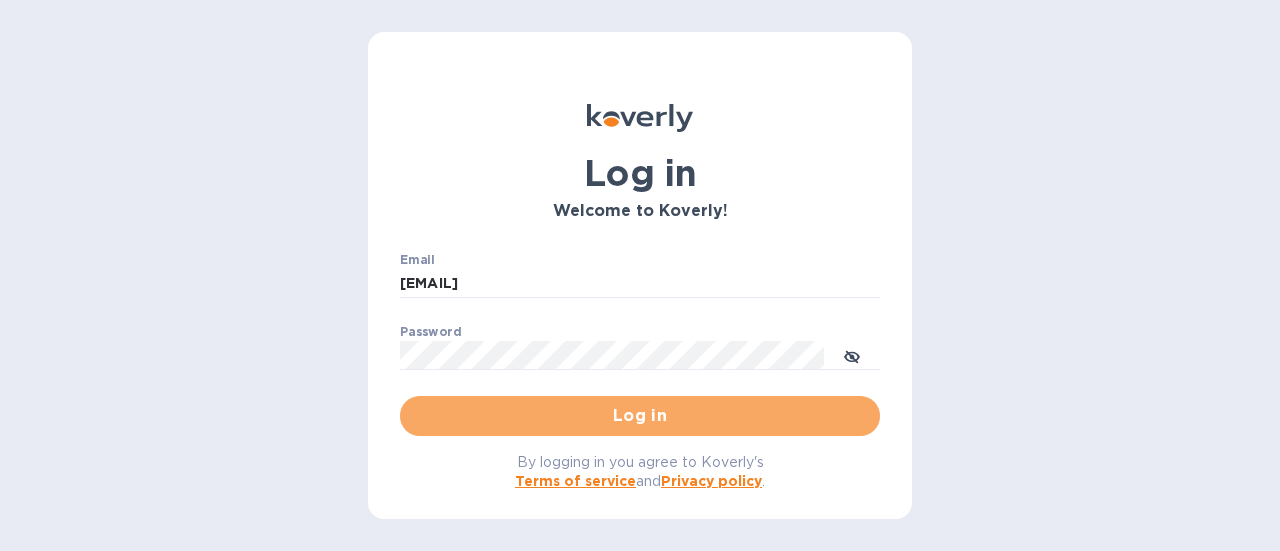 click on "Log in" at bounding box center [640, 416] 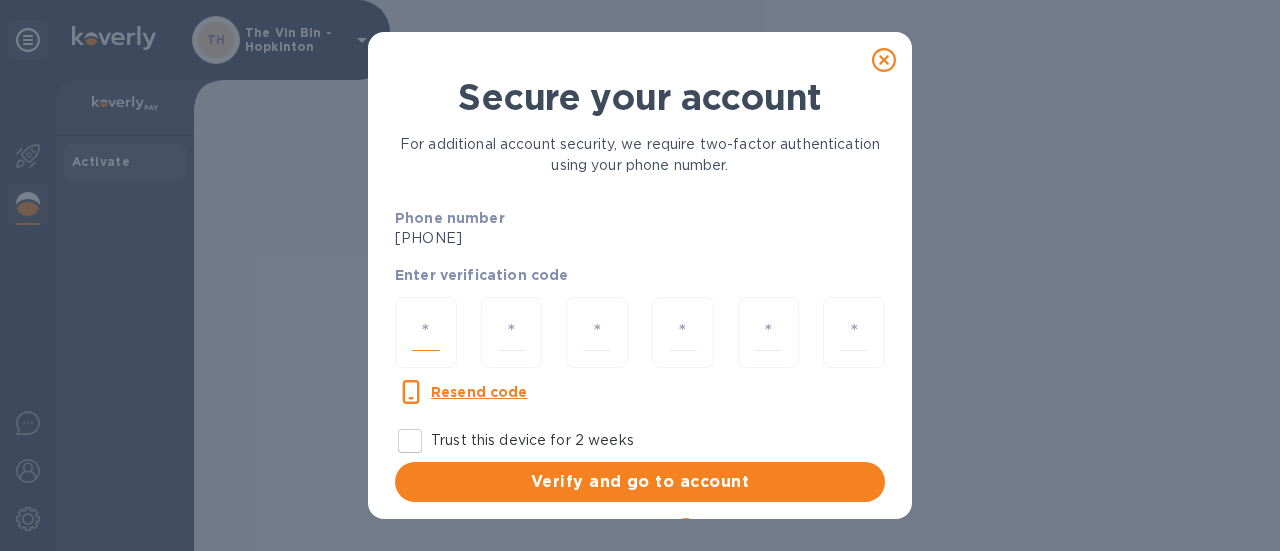 click at bounding box center (426, 332) 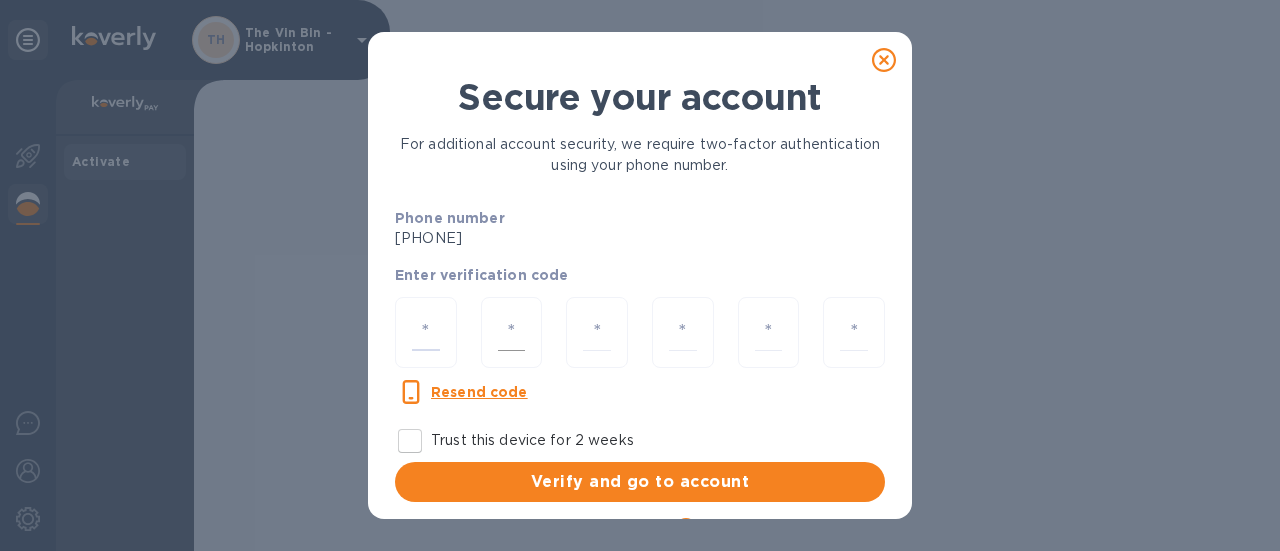 drag, startPoint x: 426, startPoint y: 323, endPoint x: 487, endPoint y: 329, distance: 61.294373 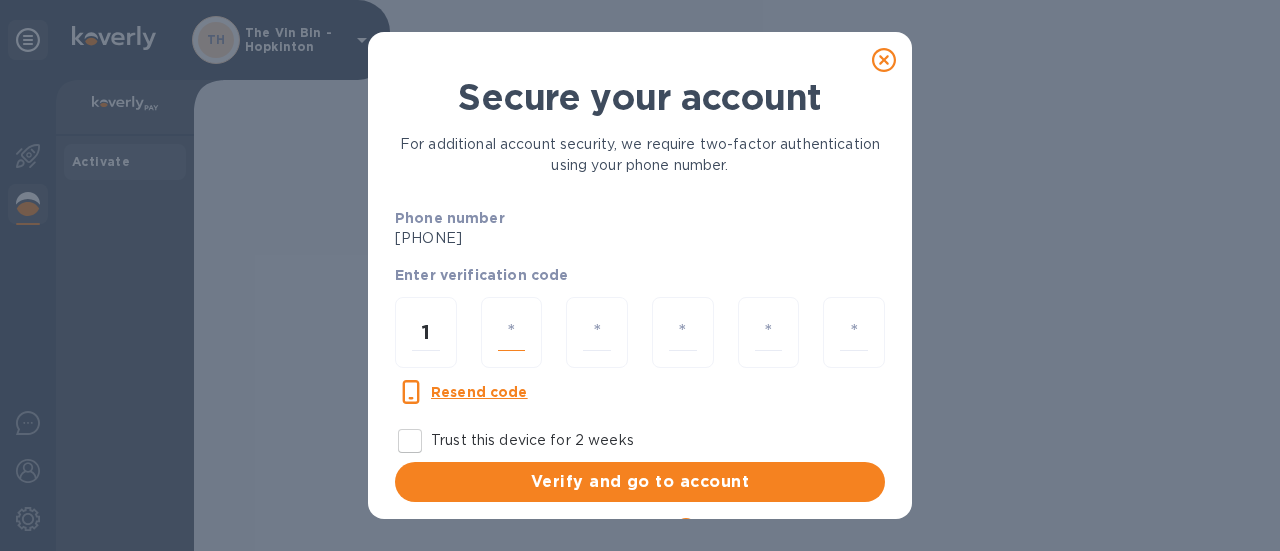 scroll, scrollTop: 26, scrollLeft: 0, axis: vertical 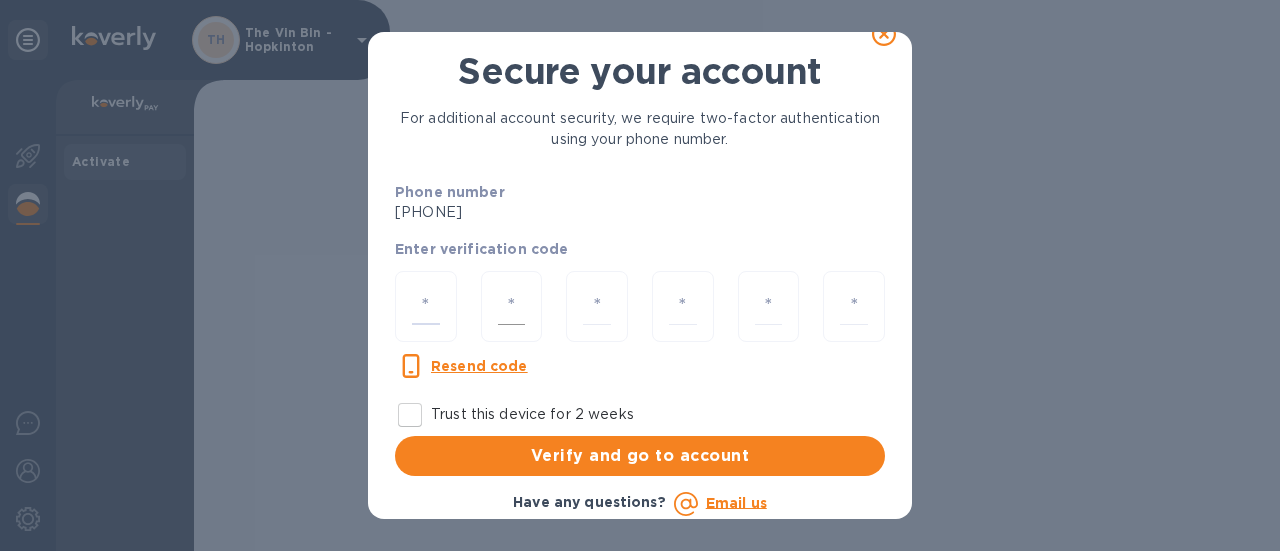 type on "6" 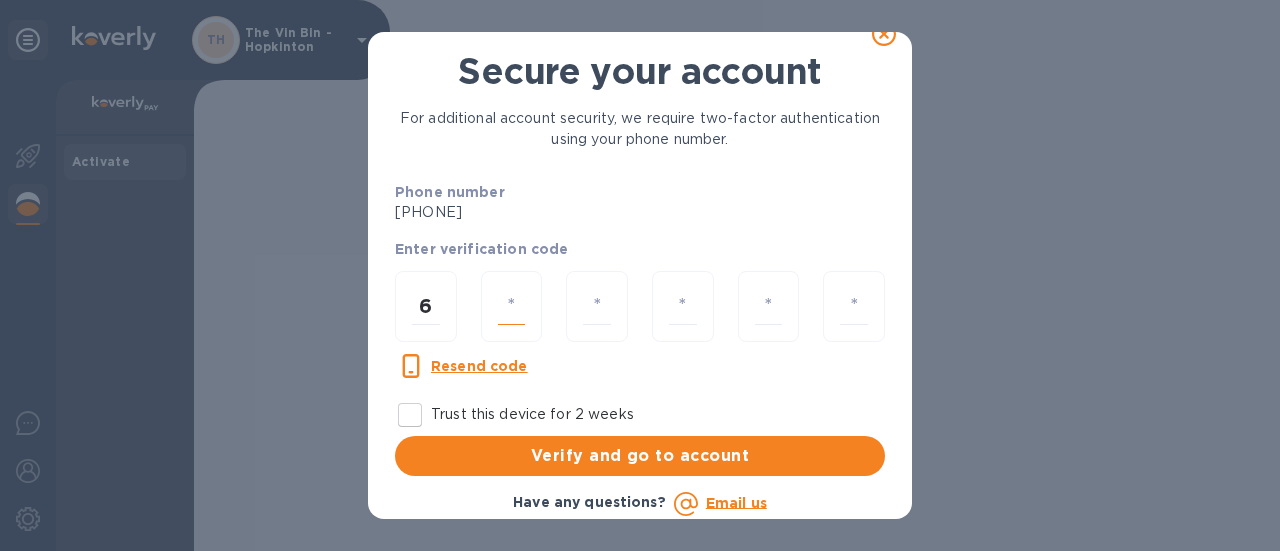 type on "8" 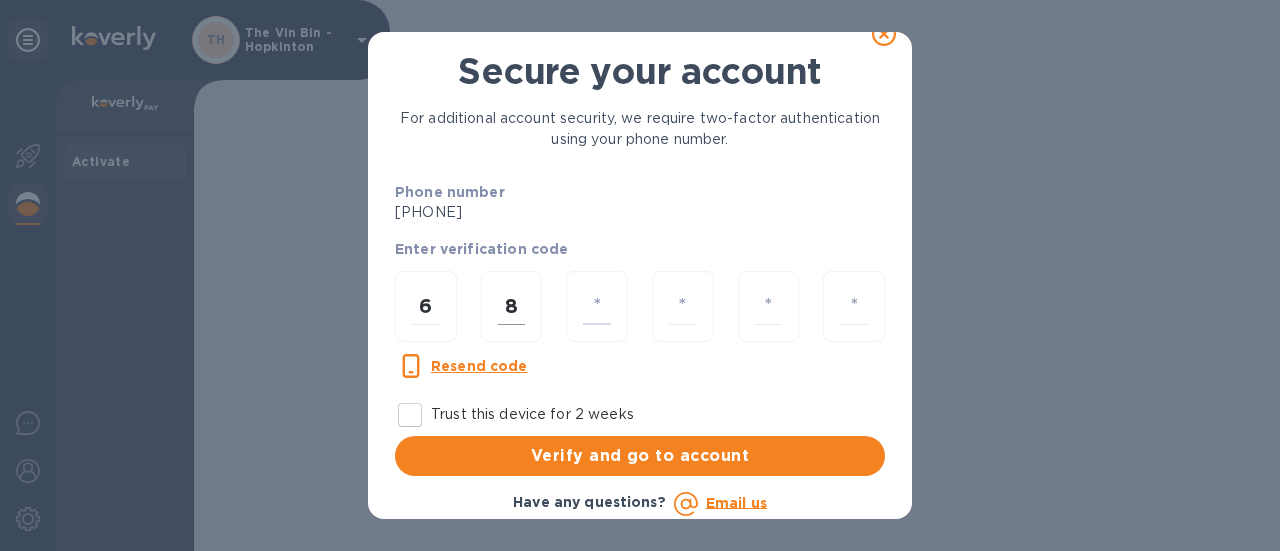 type on "3" 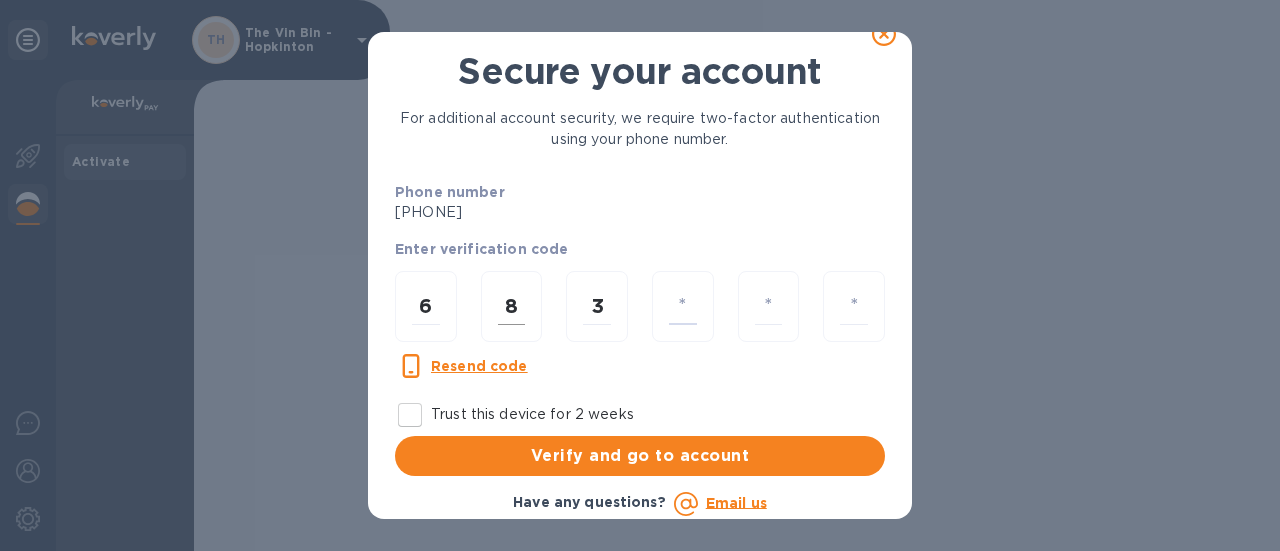 type on "4" 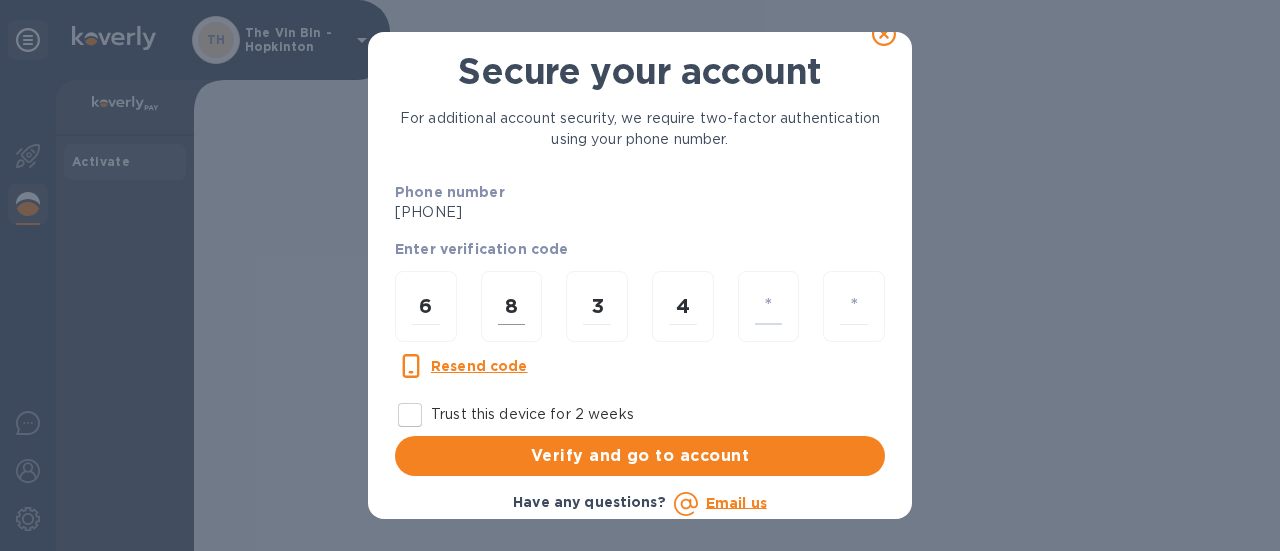 type on "6" 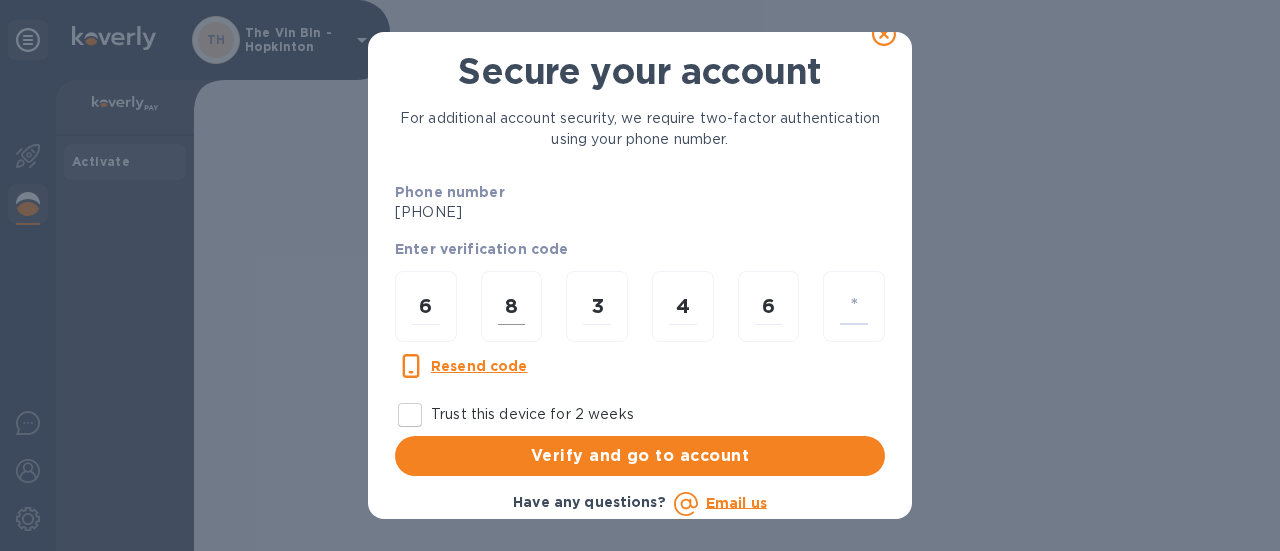 type on "0" 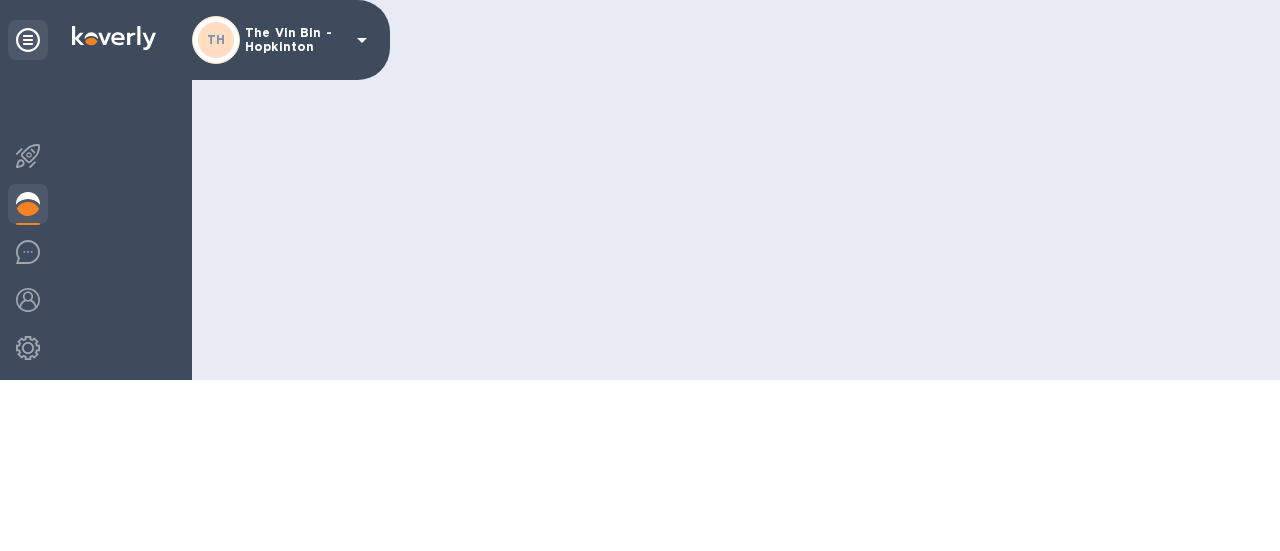scroll, scrollTop: 0, scrollLeft: 0, axis: both 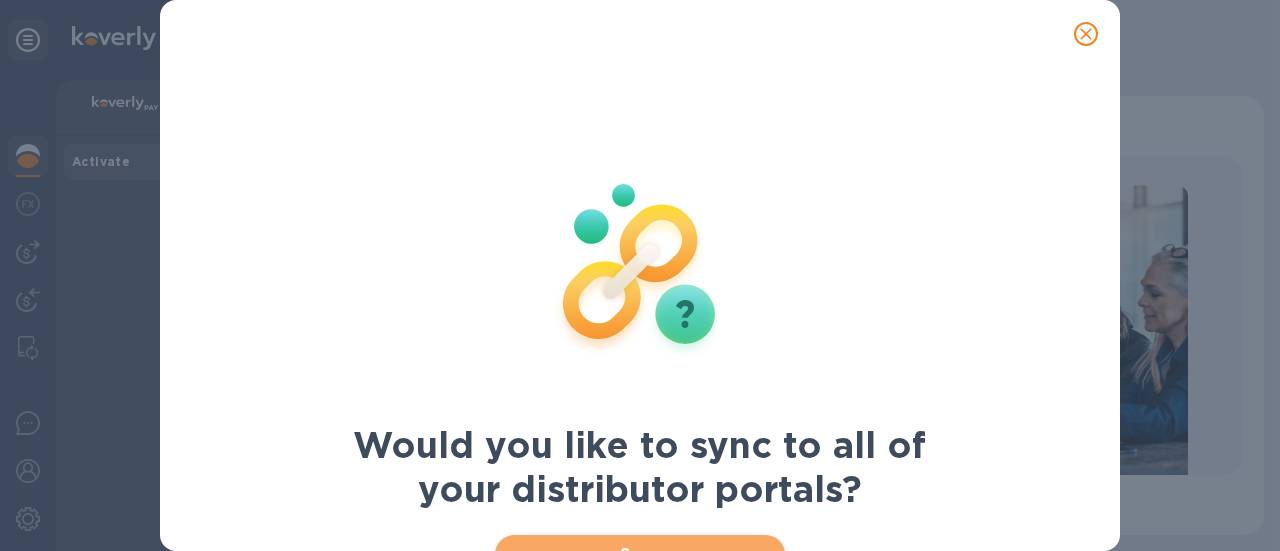 click on "Sync" at bounding box center (640, 555) 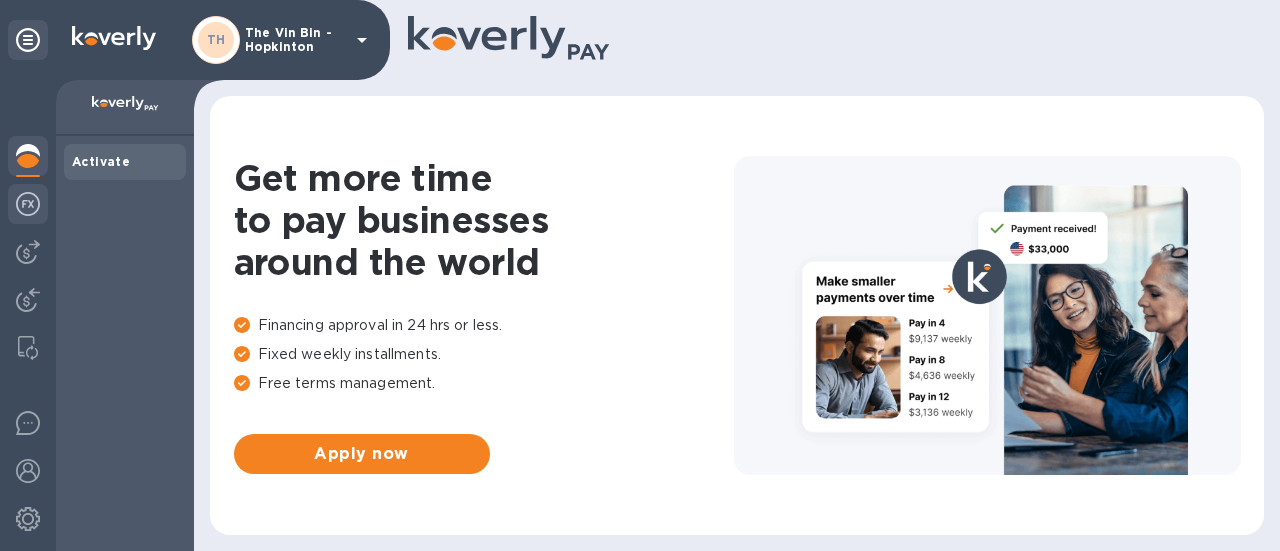 click at bounding box center (28, 204) 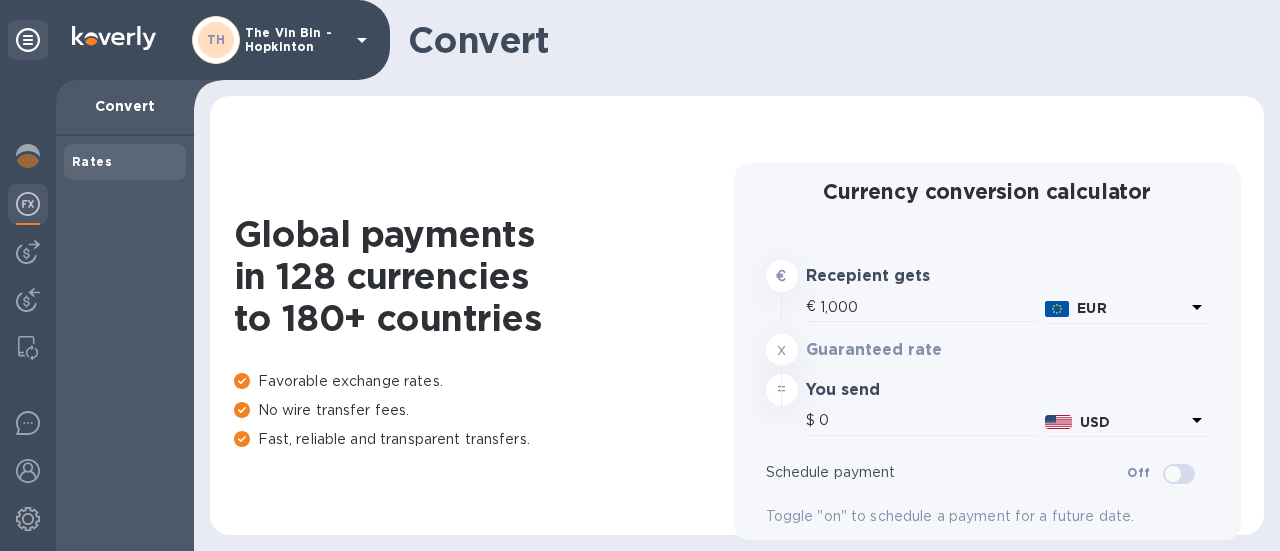 type on "[NUMBER]" 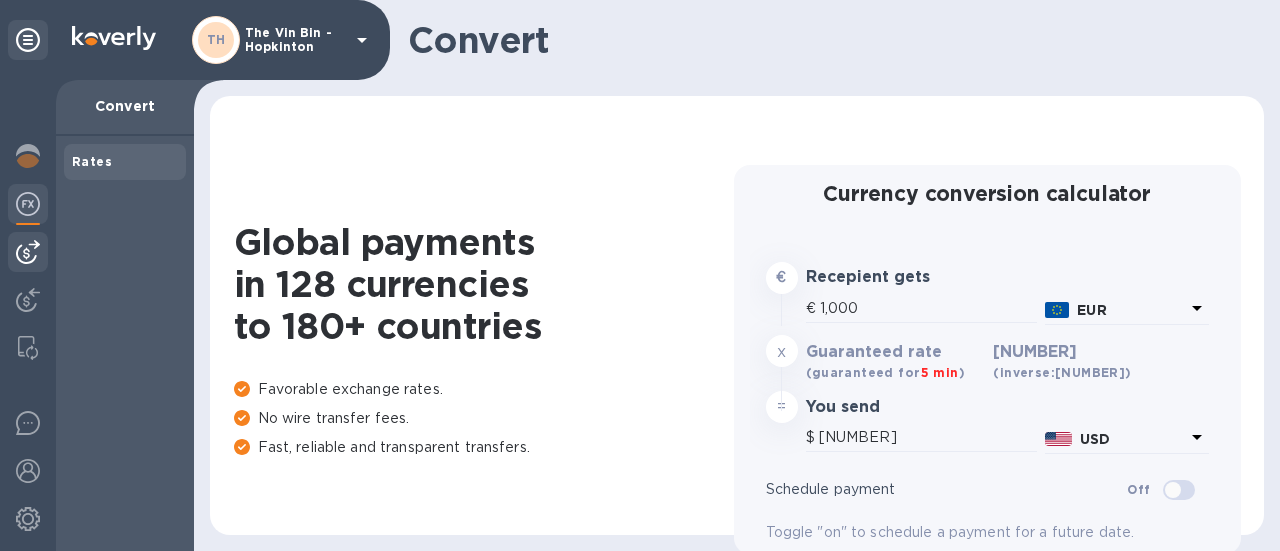 click at bounding box center (28, 252) 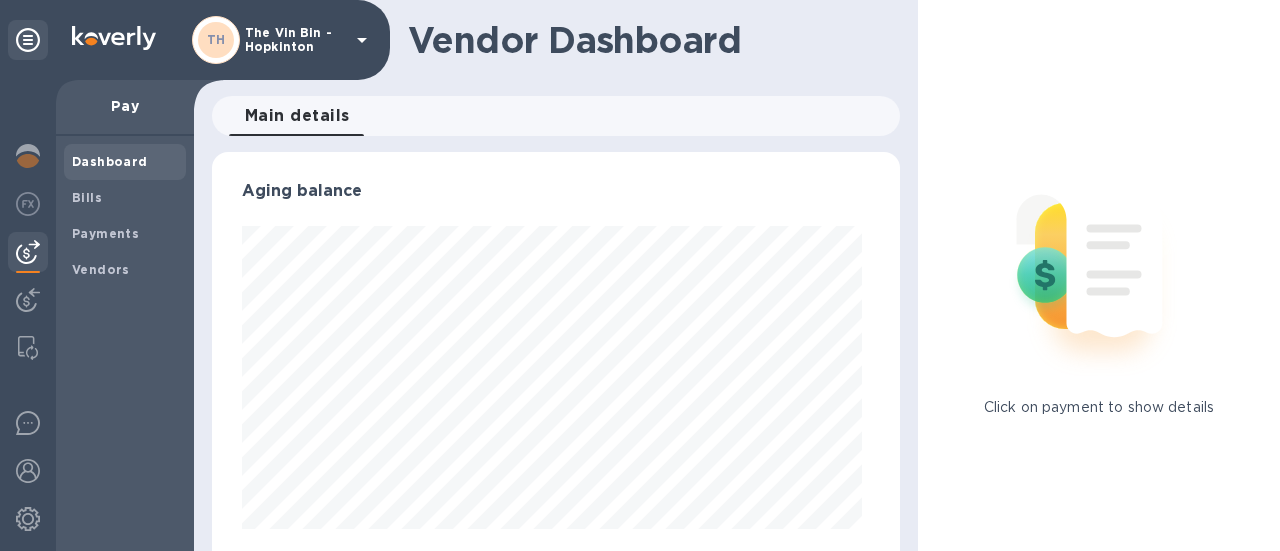scroll, scrollTop: 999568, scrollLeft: 999320, axis: both 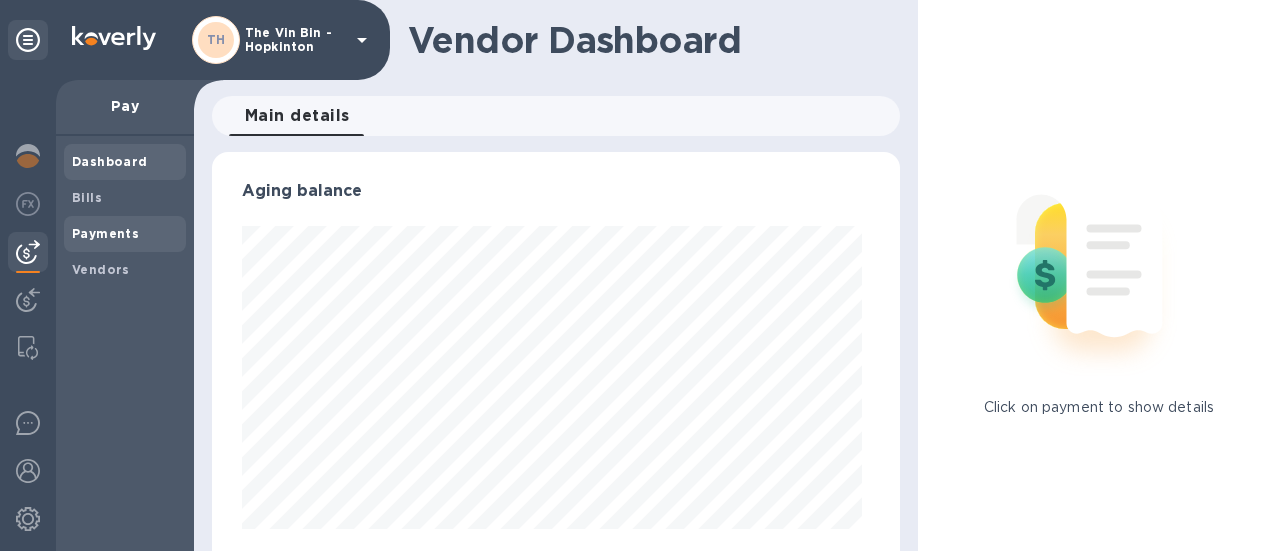 click on "Payments" at bounding box center [105, 233] 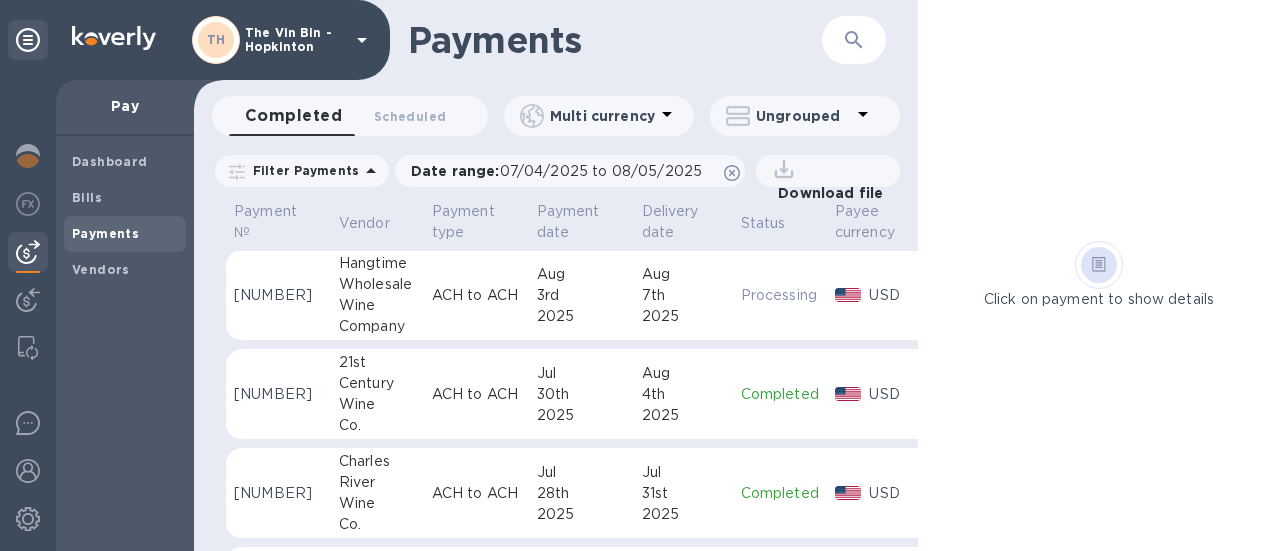 scroll, scrollTop: 200, scrollLeft: 0, axis: vertical 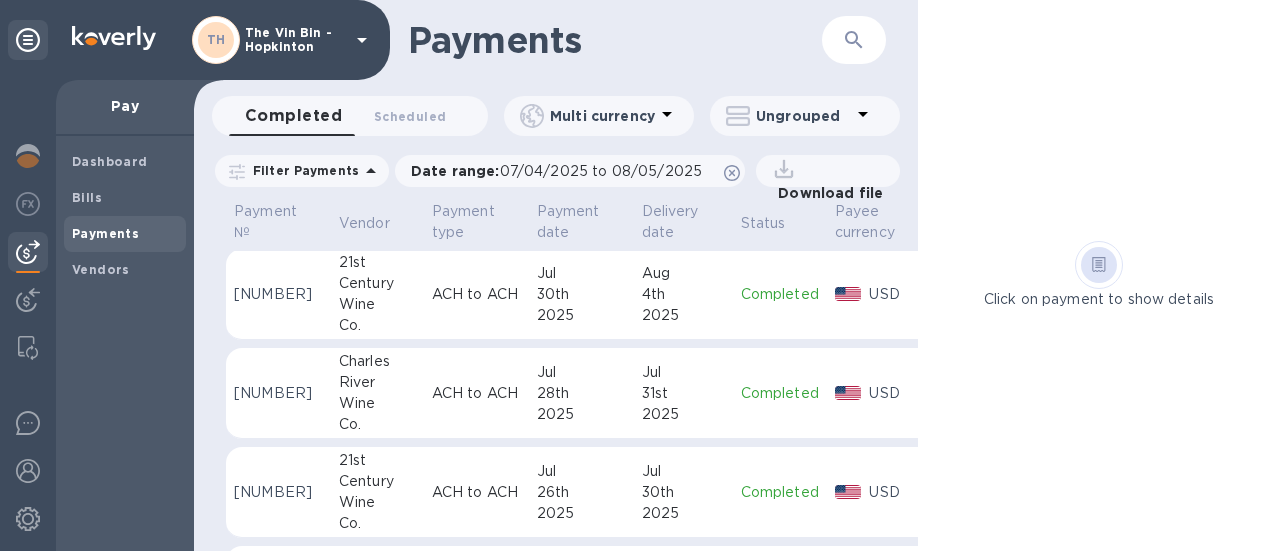 click on "ACH to ACH" at bounding box center [476, 294] 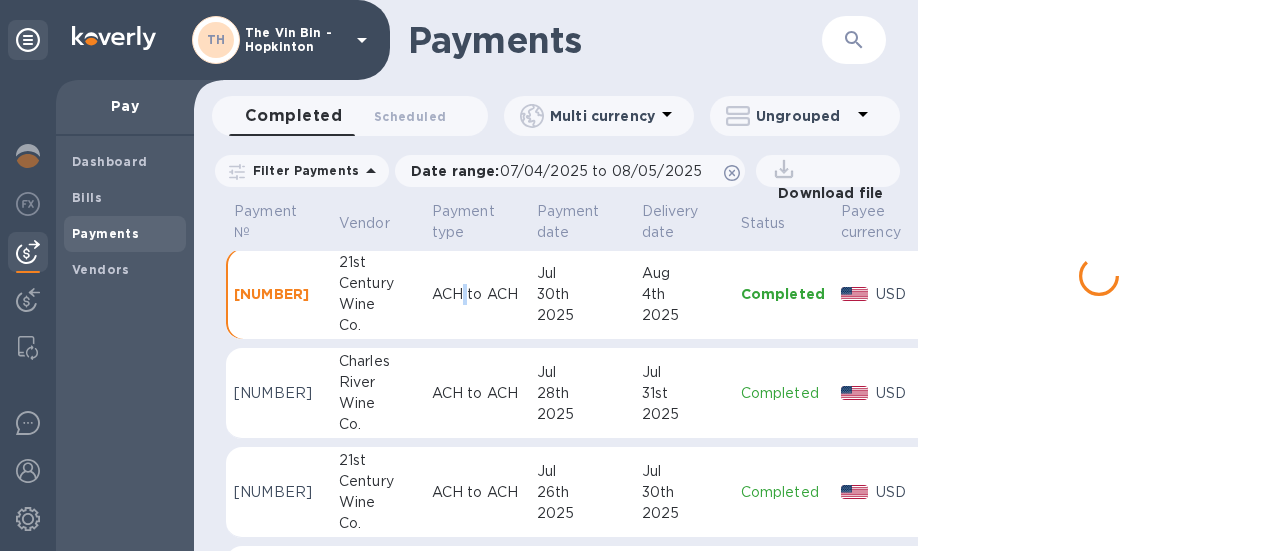 click on "ACH to ACH" at bounding box center (476, 294) 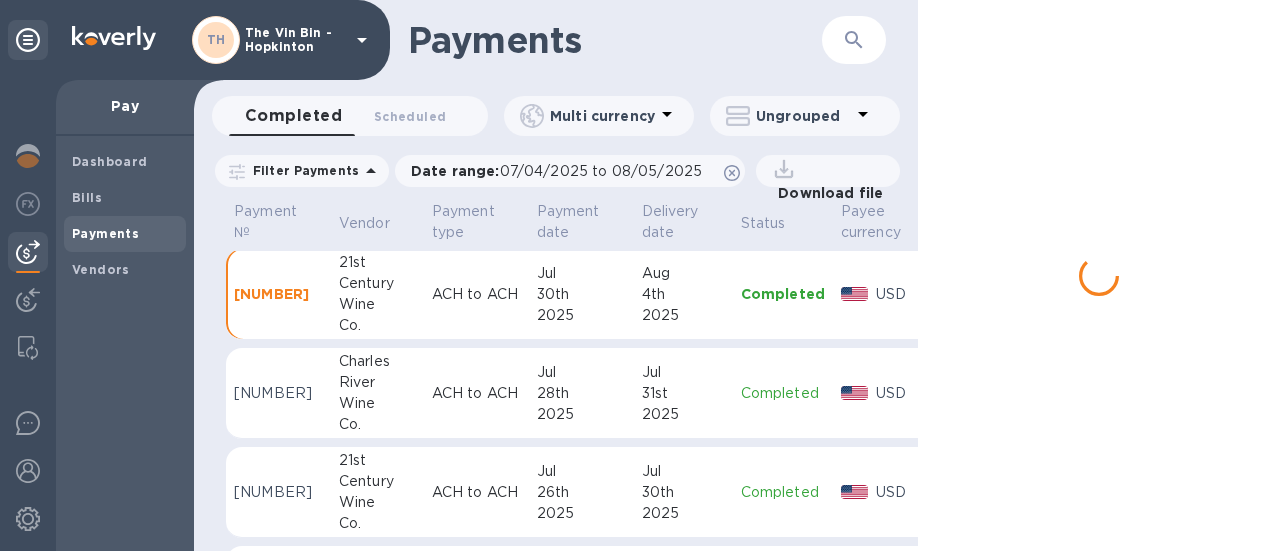click on "Wine" at bounding box center [377, 304] 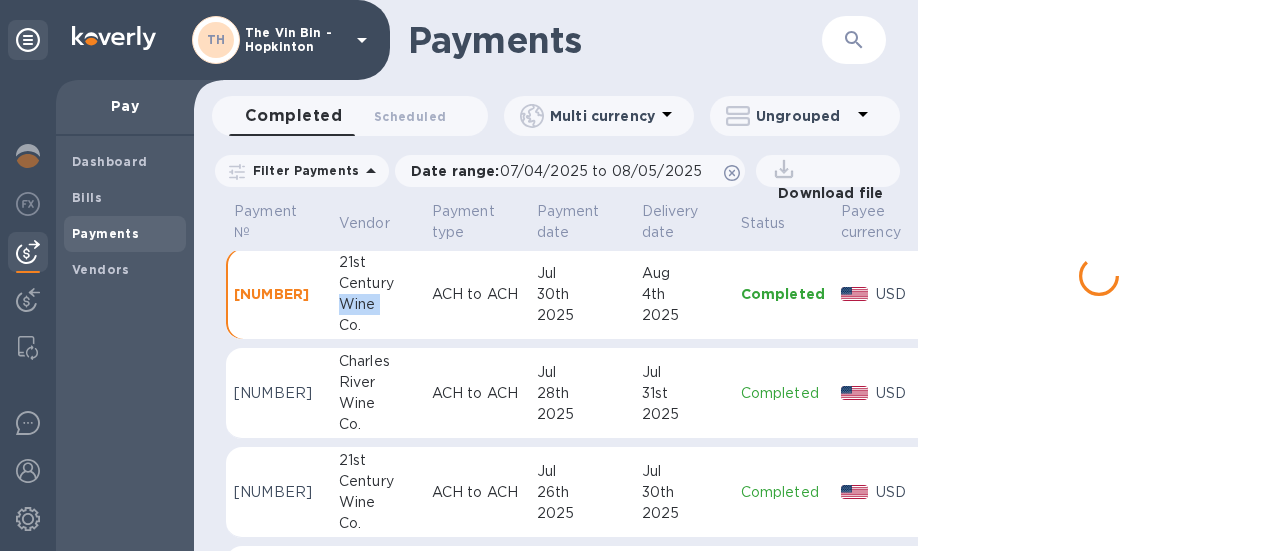 click on "Wine" at bounding box center (377, 304) 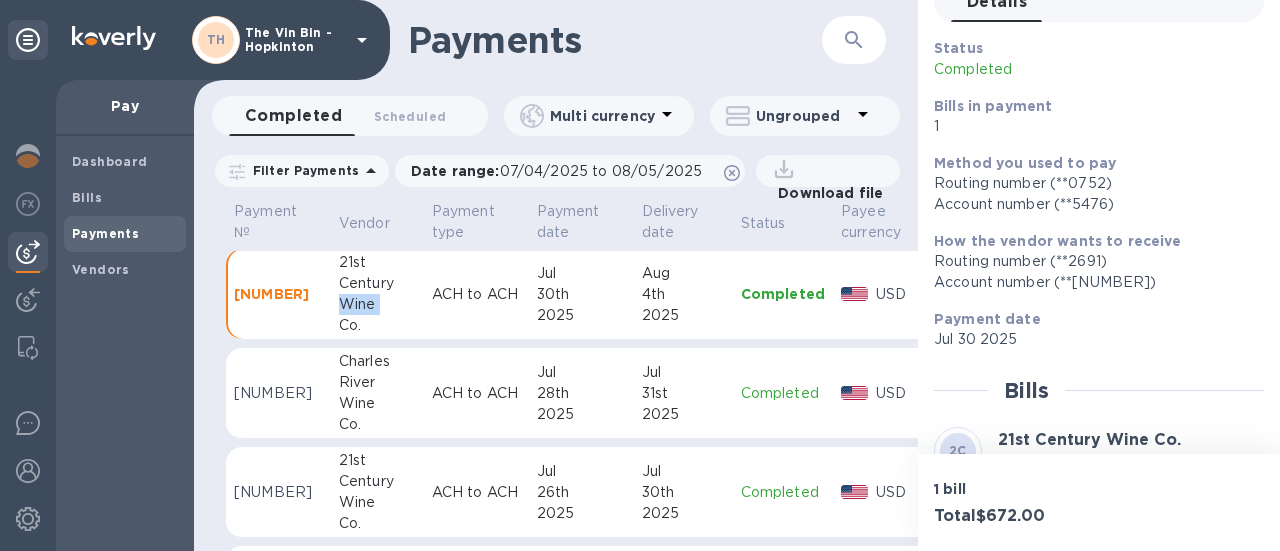 scroll, scrollTop: 298, scrollLeft: 0, axis: vertical 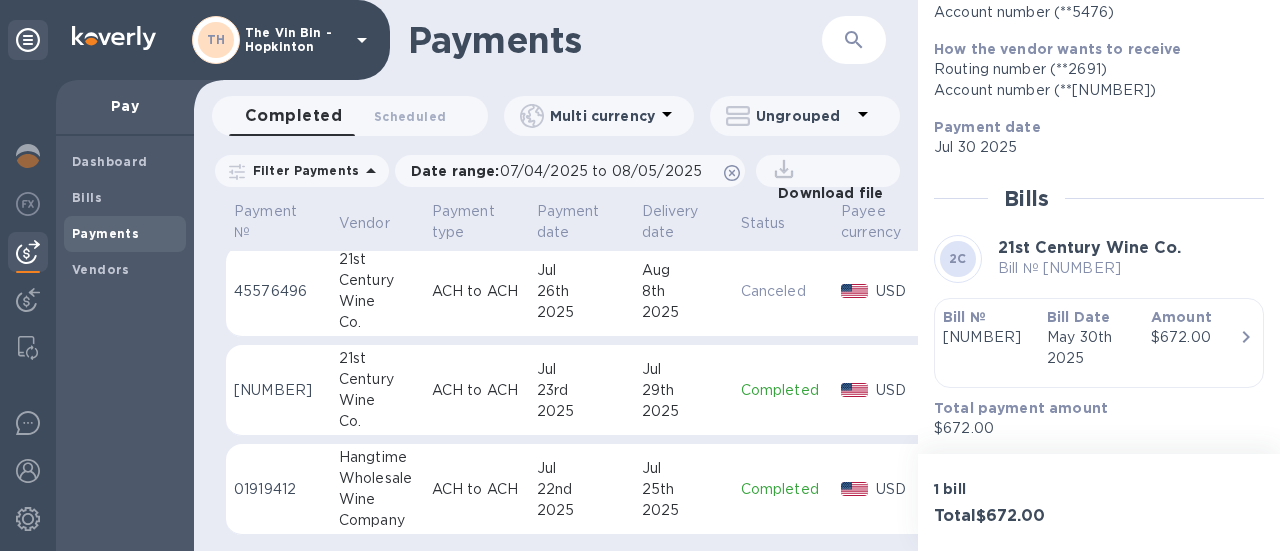 click on "Wine" at bounding box center [377, 400] 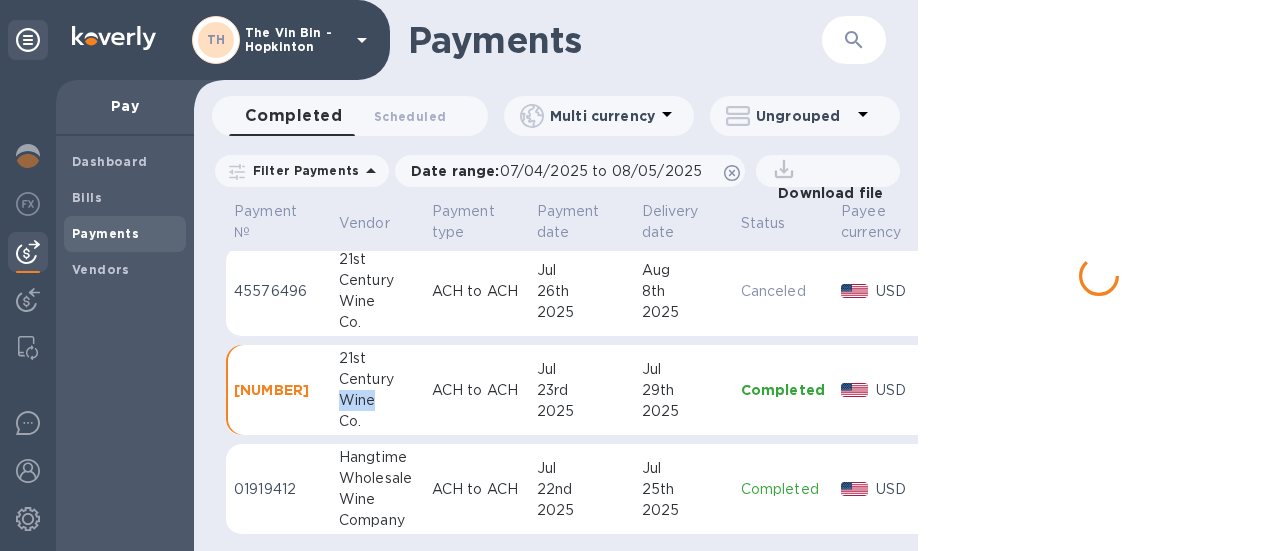 click on "Wine" at bounding box center [377, 400] 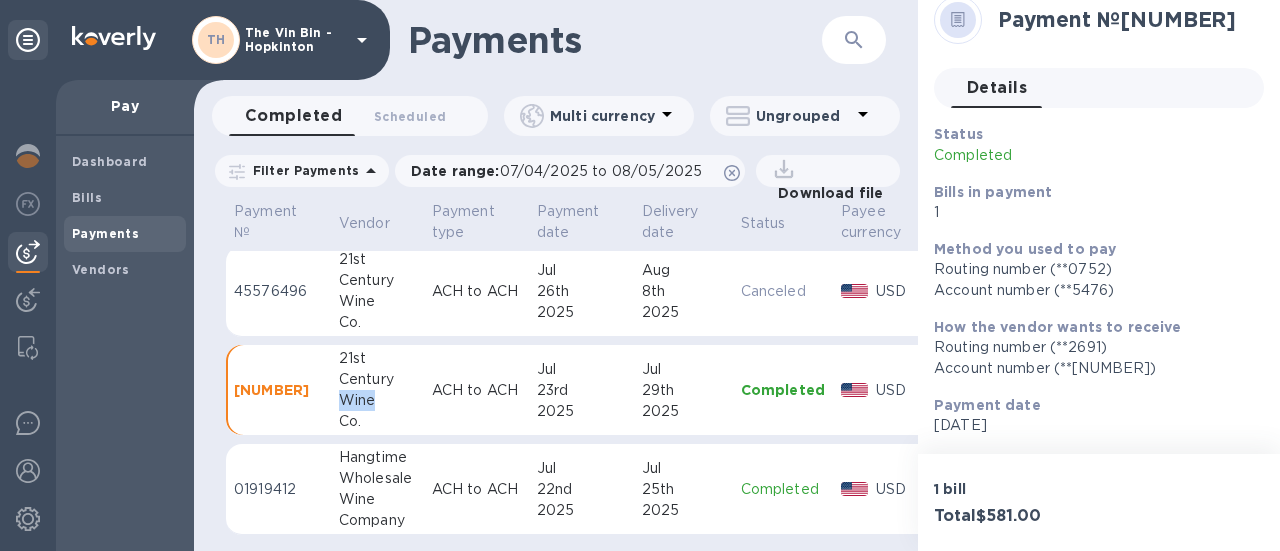 scroll, scrollTop: 0, scrollLeft: 0, axis: both 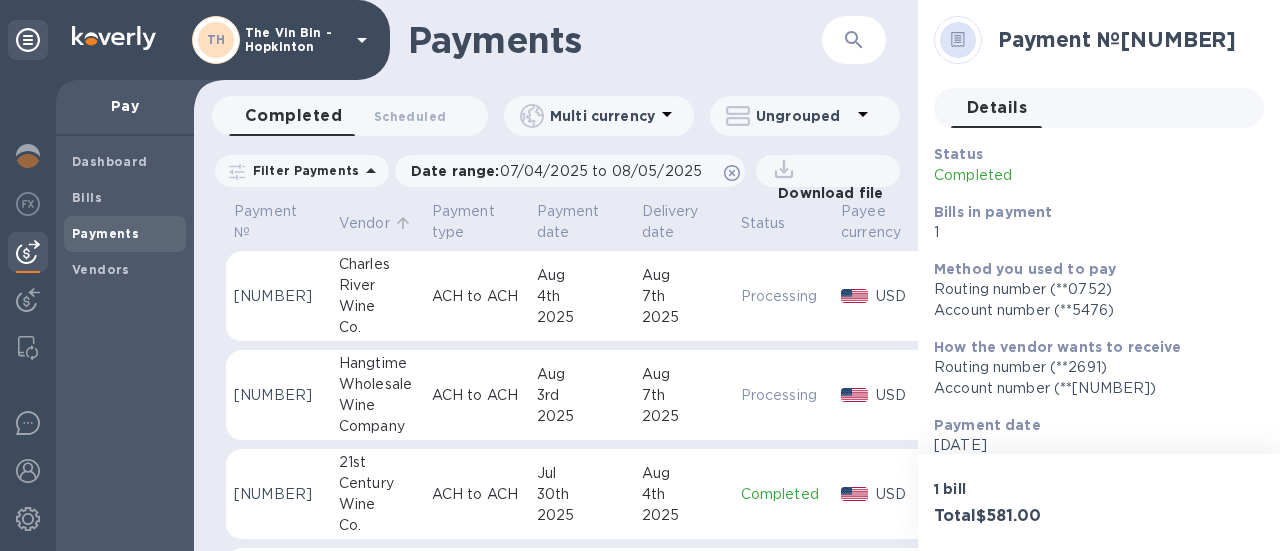 click on "Vendor" at bounding box center [364, 223] 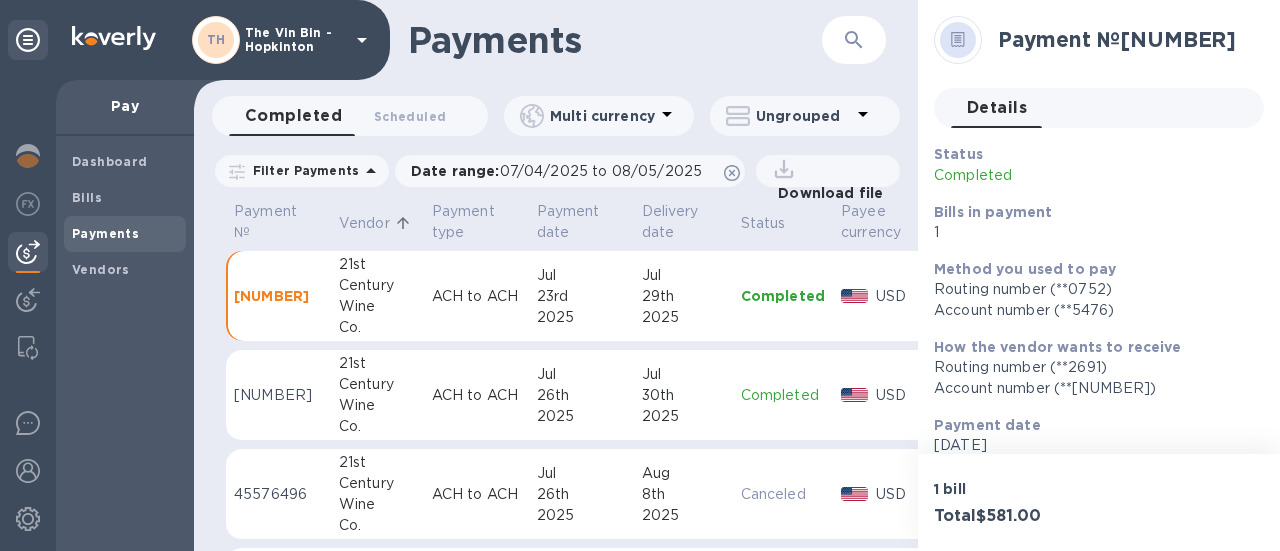 click on "Century" at bounding box center [377, 285] 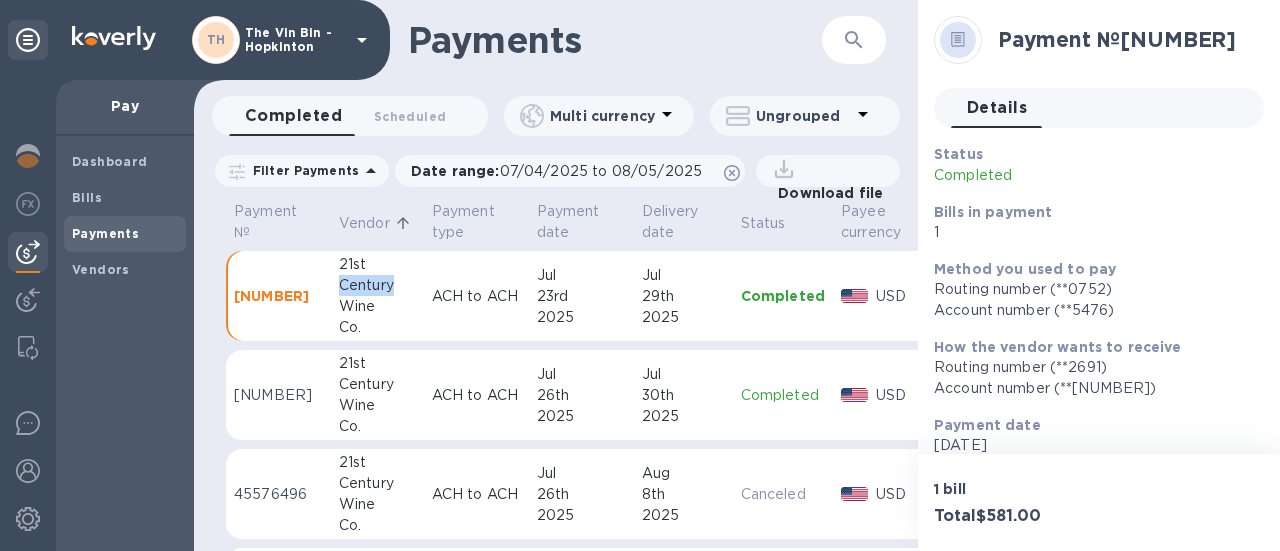 click on "Century" at bounding box center (377, 285) 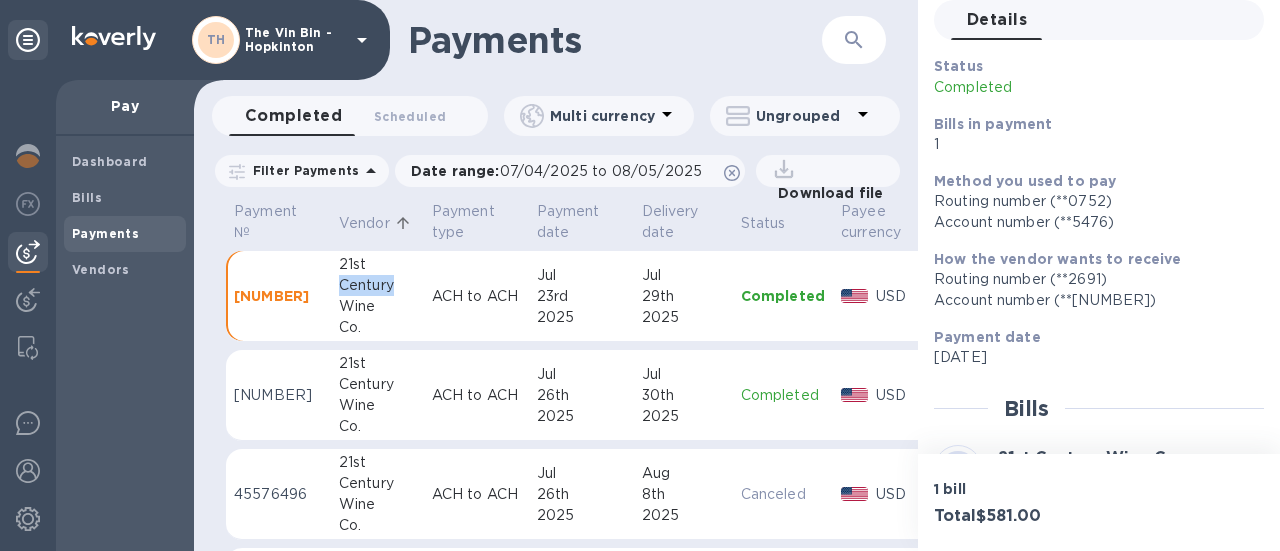 scroll, scrollTop: 298, scrollLeft: 0, axis: vertical 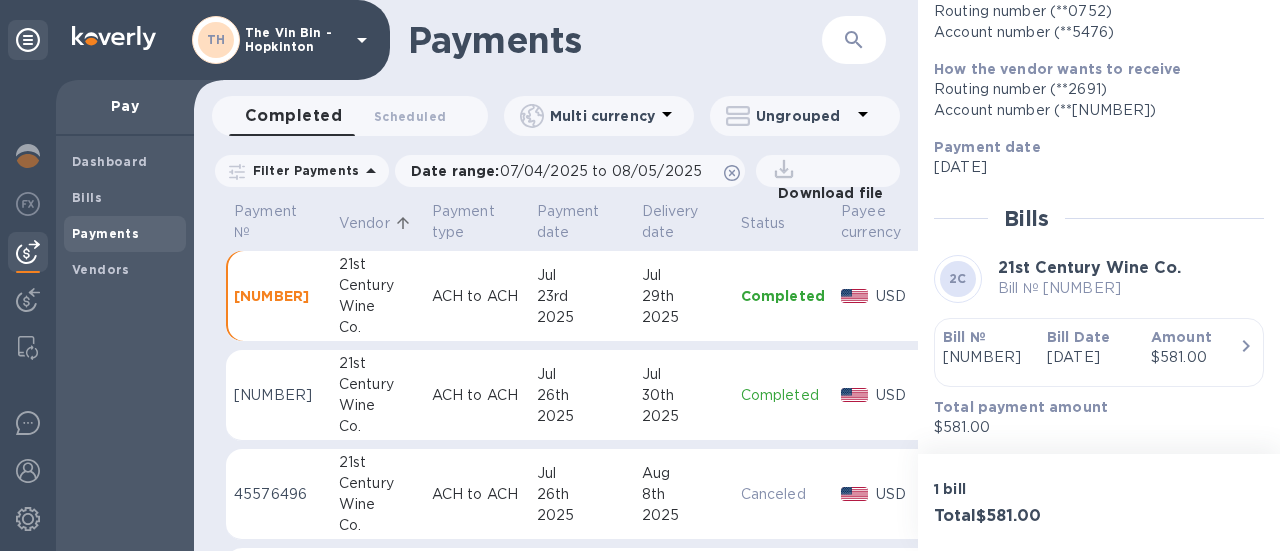 click on "Century" at bounding box center (377, 384) 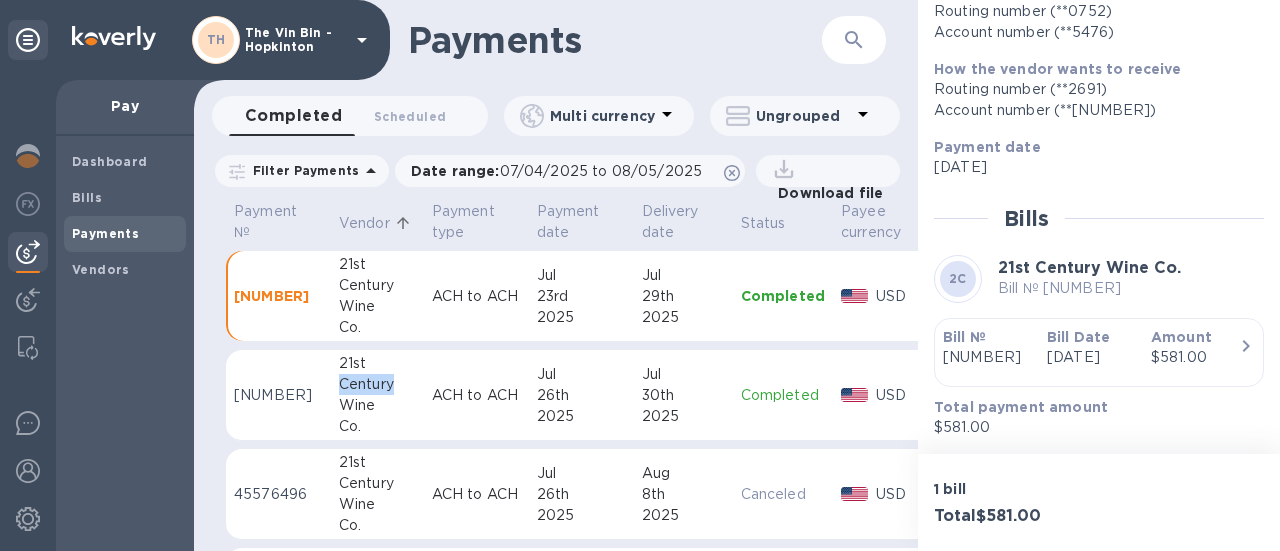 click on "21st Century Wine Co." at bounding box center (377, 395) 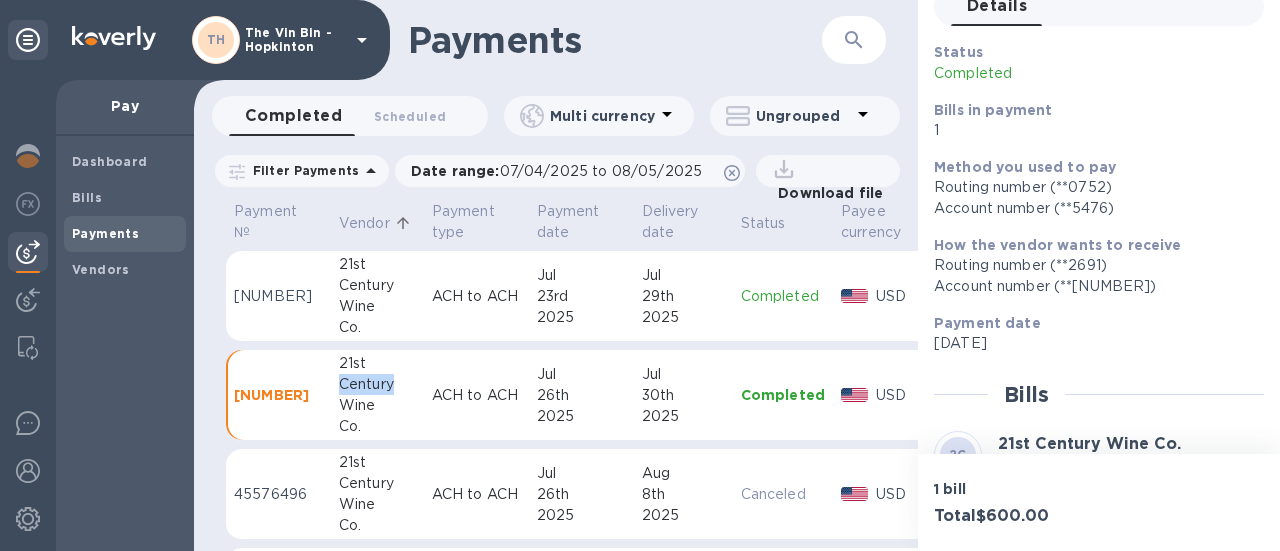 scroll, scrollTop: 200, scrollLeft: 0, axis: vertical 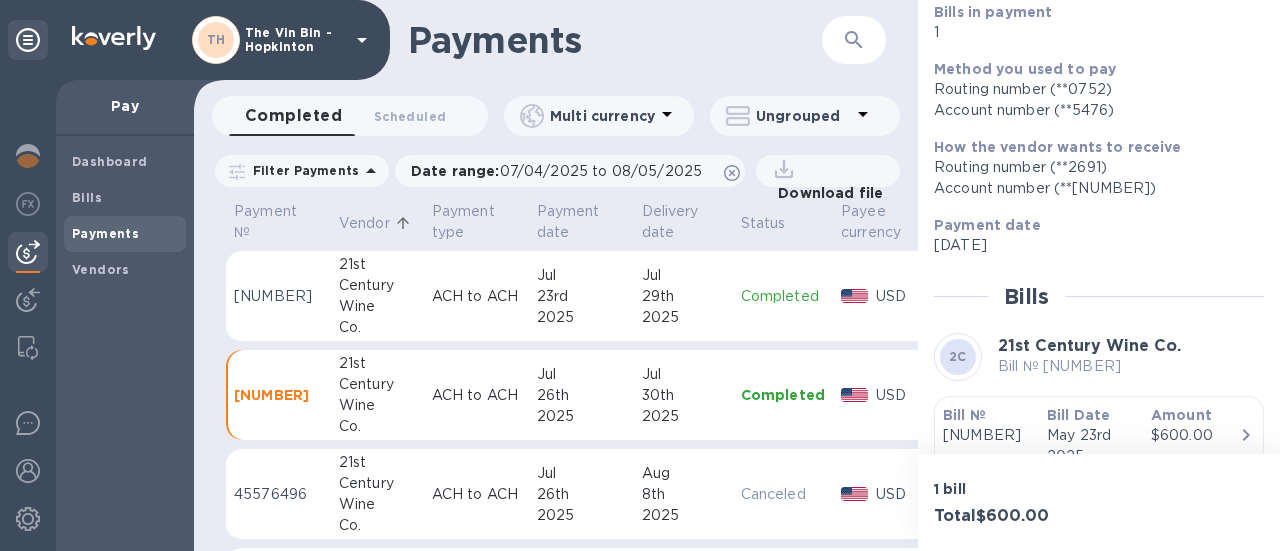 click on "Century" at bounding box center [377, 483] 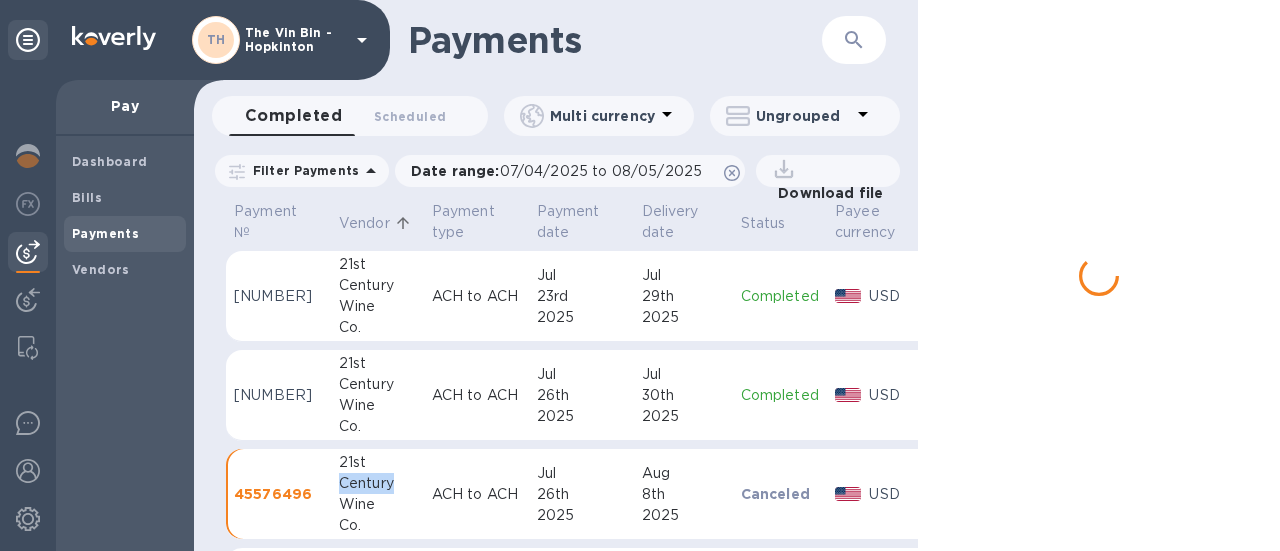 click on "Century" at bounding box center [377, 483] 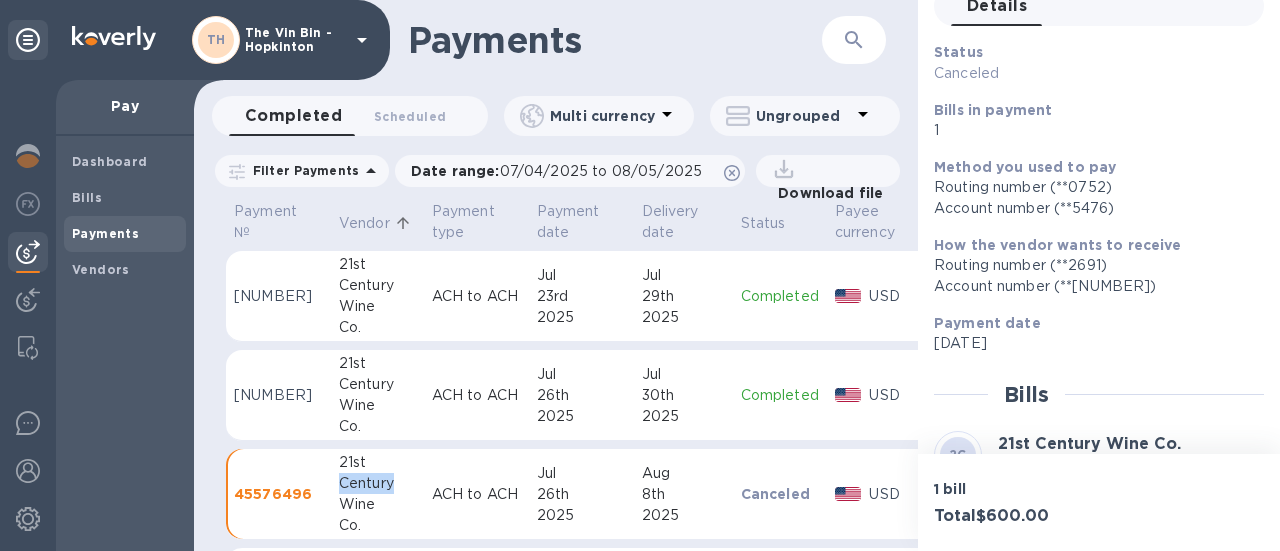scroll, scrollTop: 200, scrollLeft: 0, axis: vertical 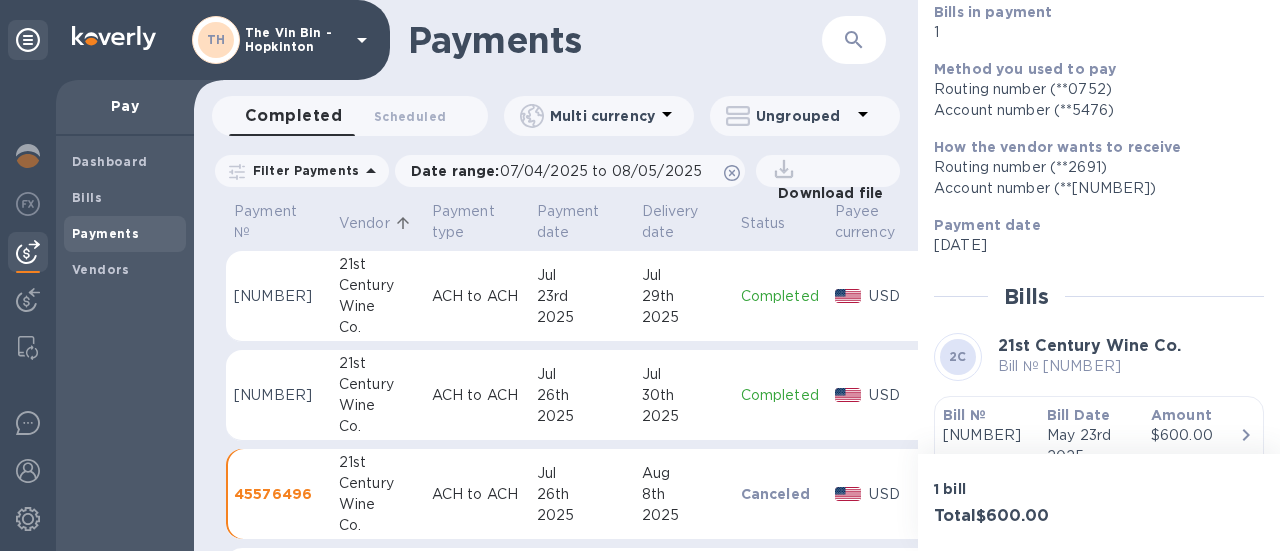 click on "Wine" at bounding box center [377, 405] 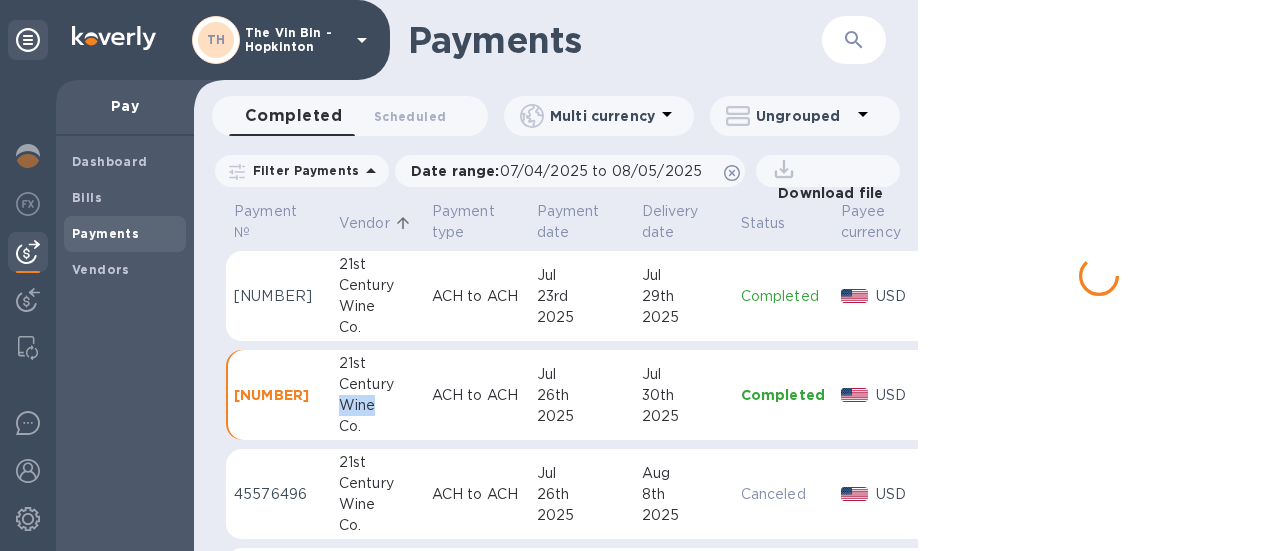click on "Wine" at bounding box center [377, 405] 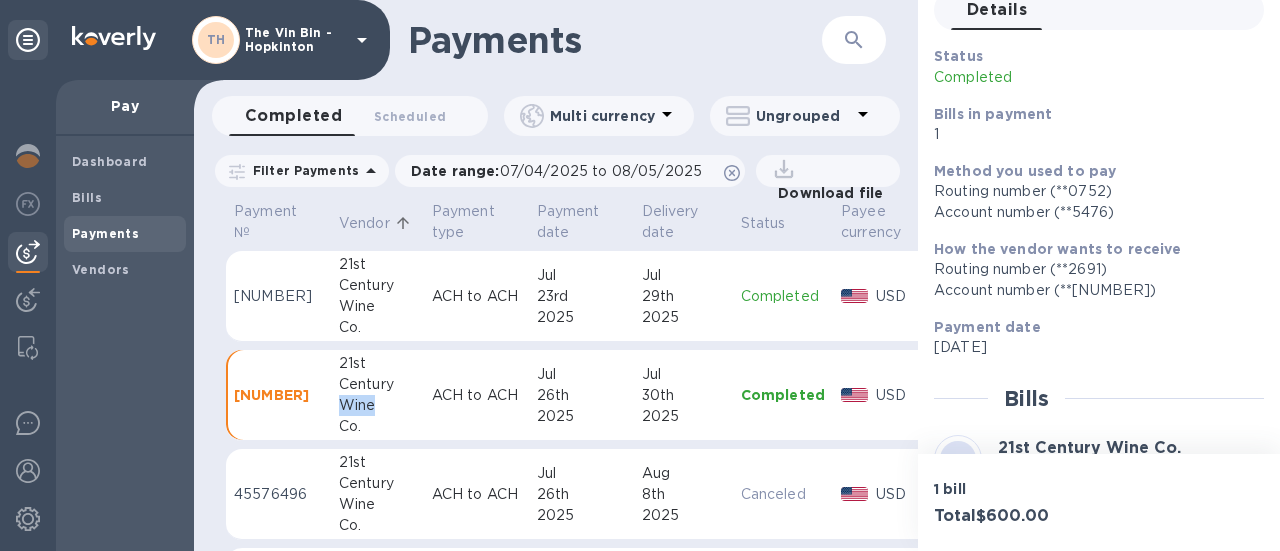 scroll, scrollTop: 198, scrollLeft: 0, axis: vertical 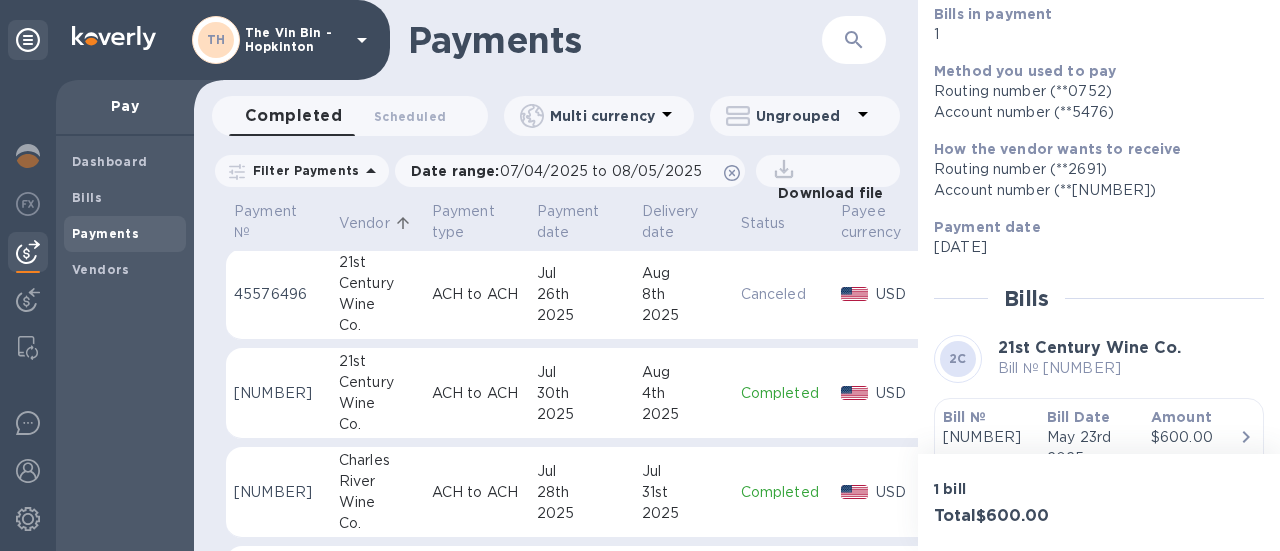 click on "Wine" at bounding box center [377, 403] 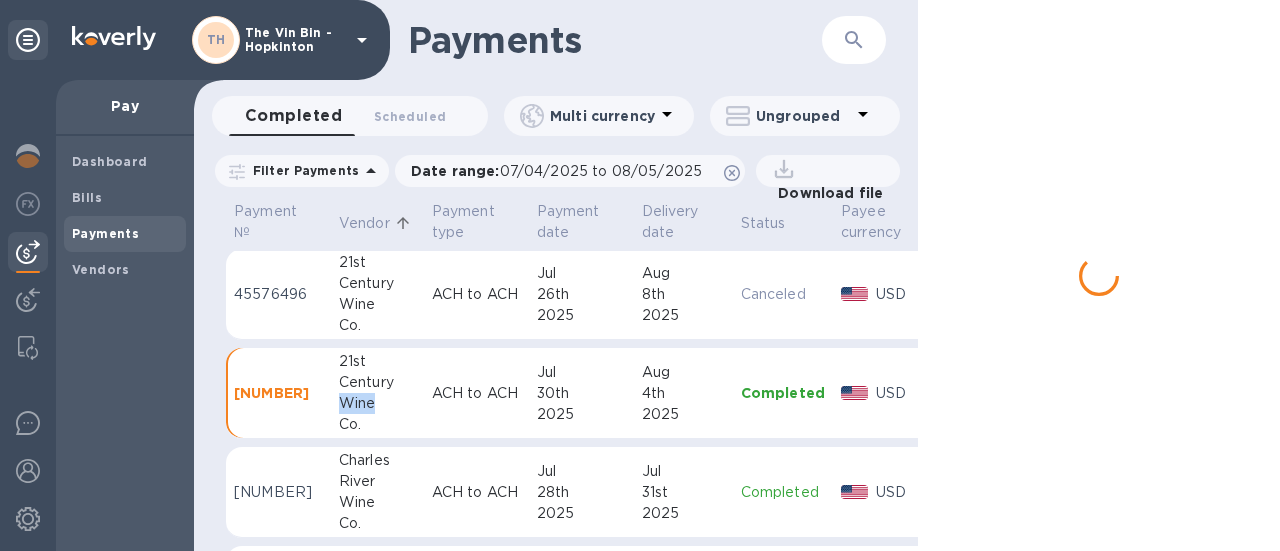 click on "Wine" at bounding box center [377, 403] 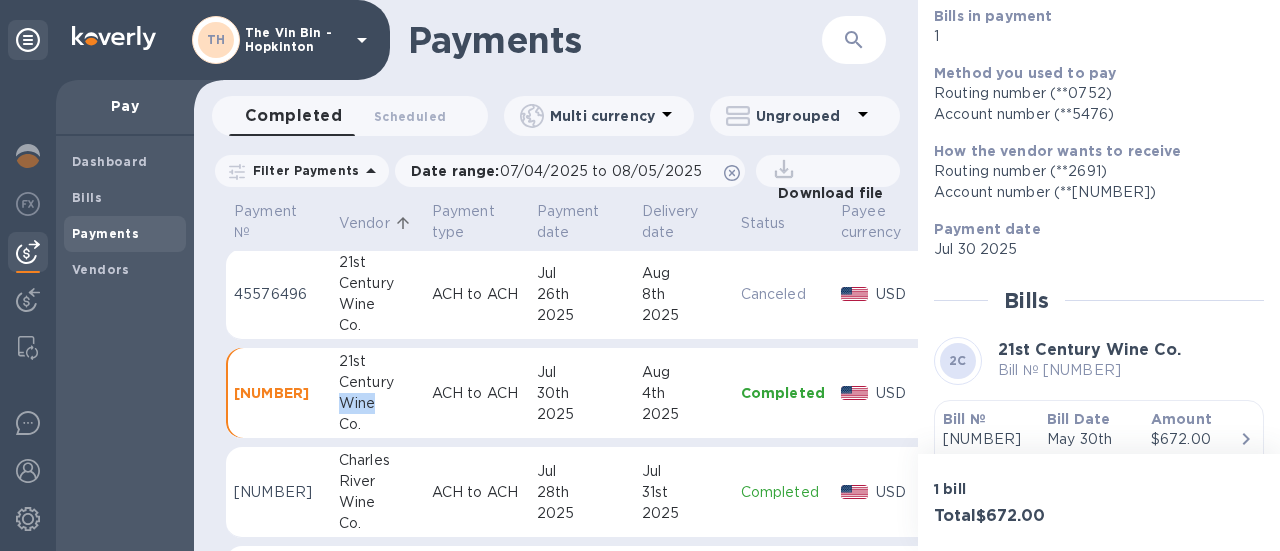 scroll, scrollTop: 200, scrollLeft: 0, axis: vertical 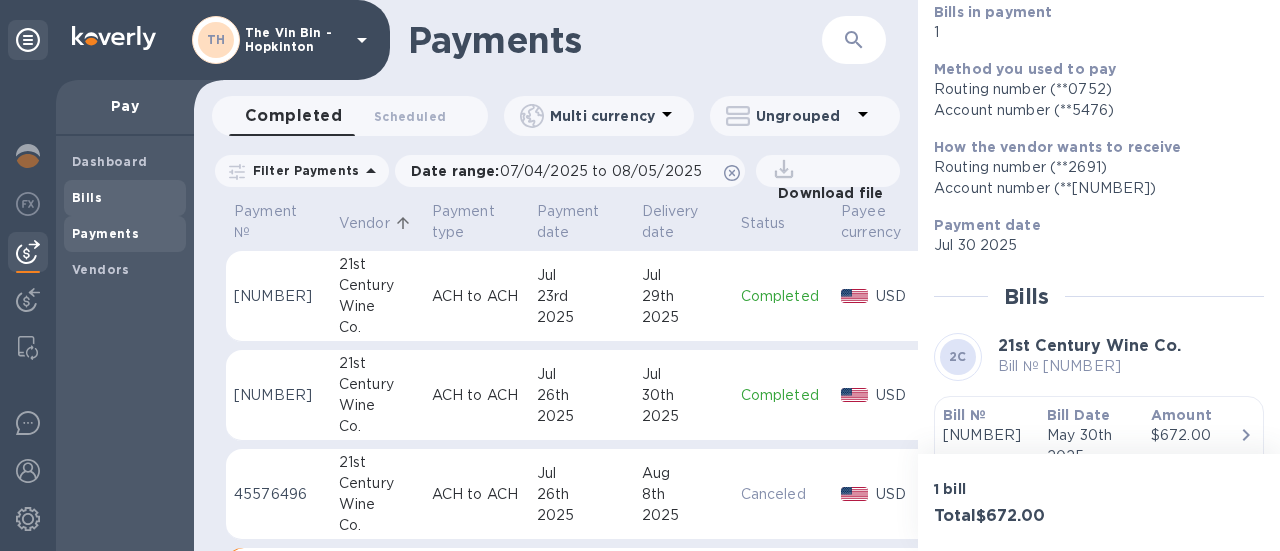 click on "Bills" at bounding box center [87, 197] 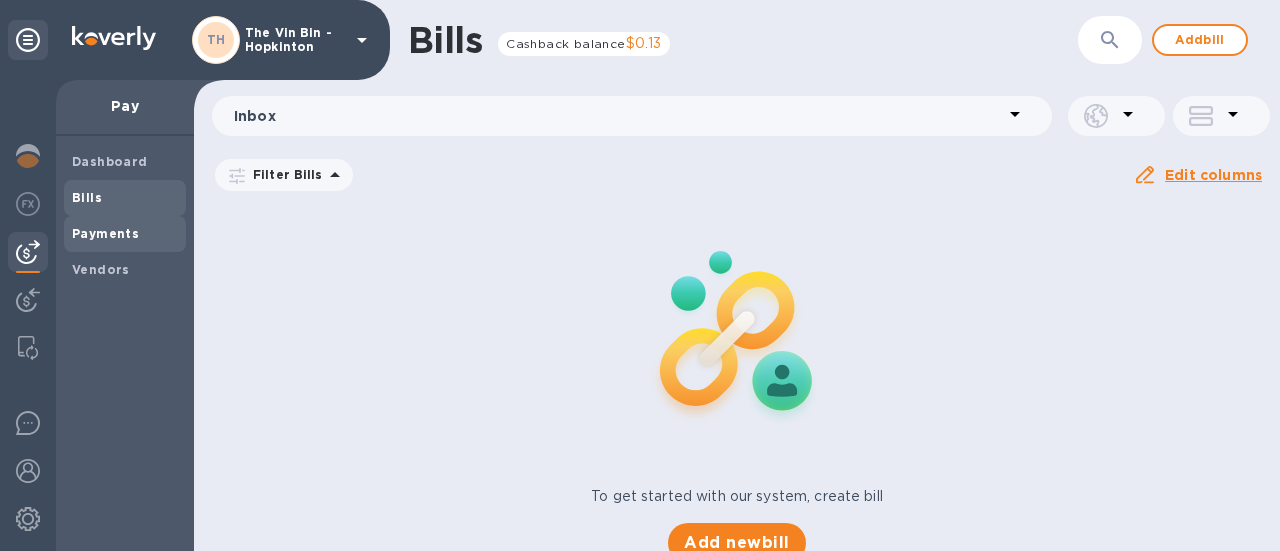 click on "Payments" at bounding box center [105, 233] 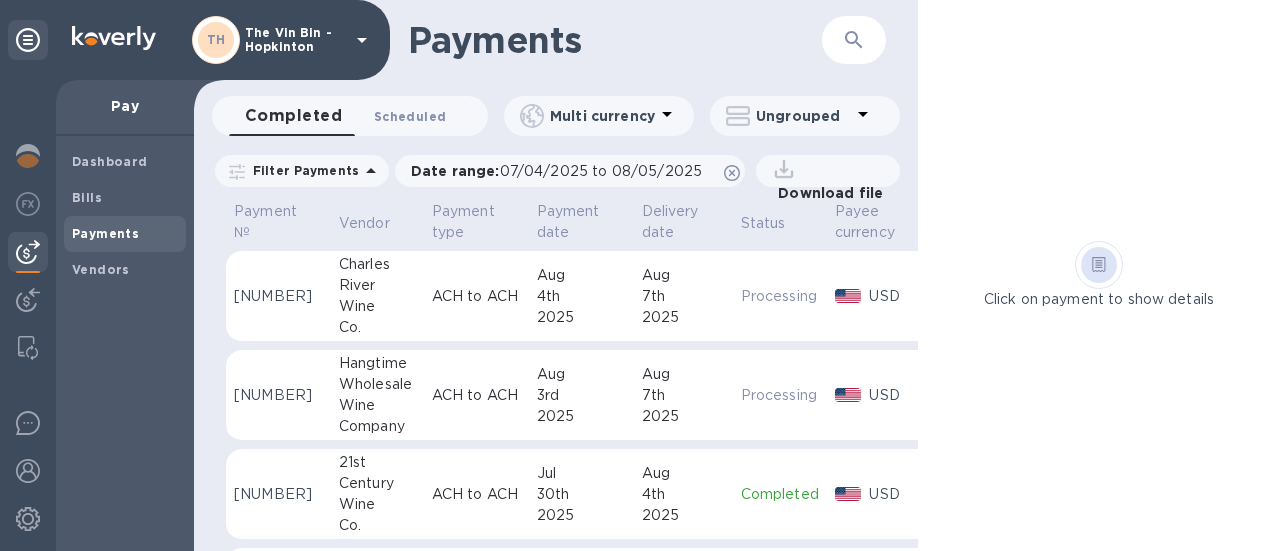 click on "Scheduled 0" at bounding box center [410, 116] 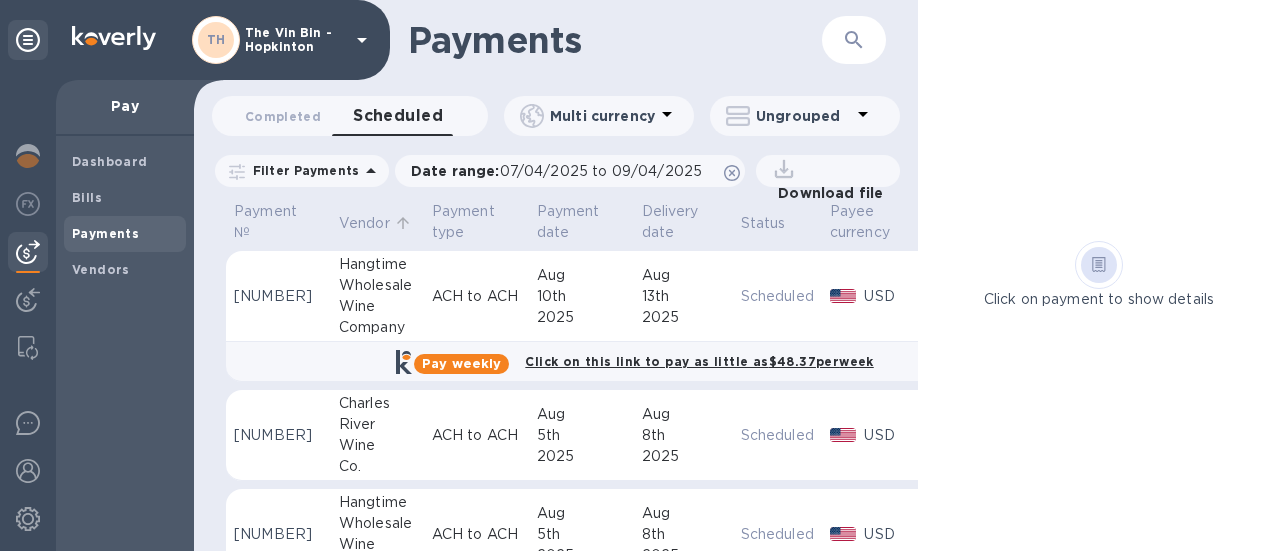 click on "Vendor" at bounding box center [364, 223] 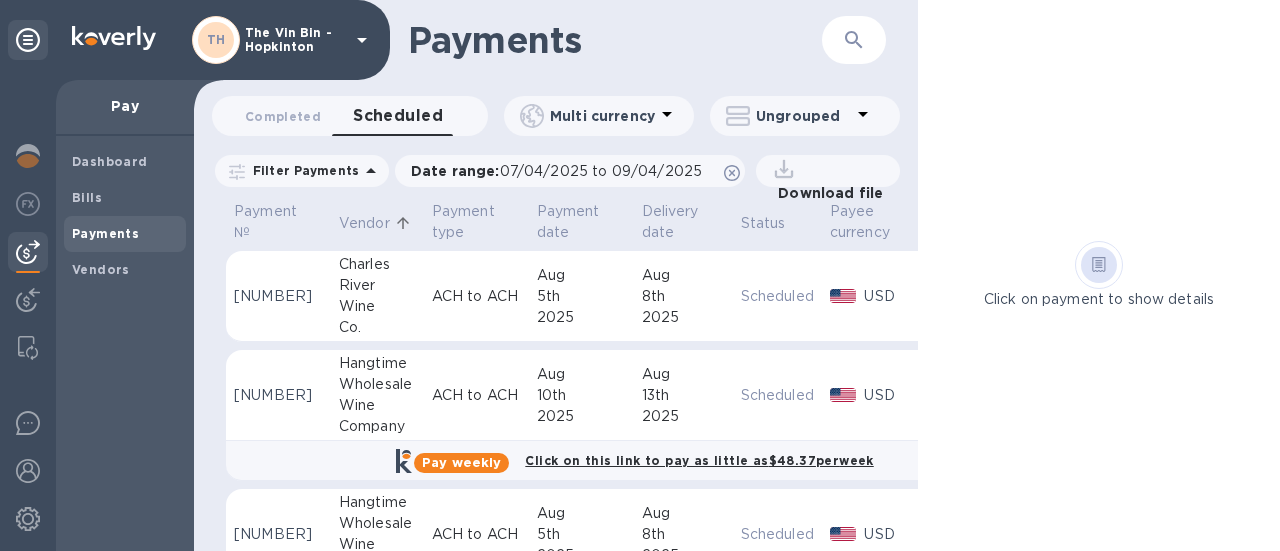 click on "Vendor" at bounding box center [364, 223] 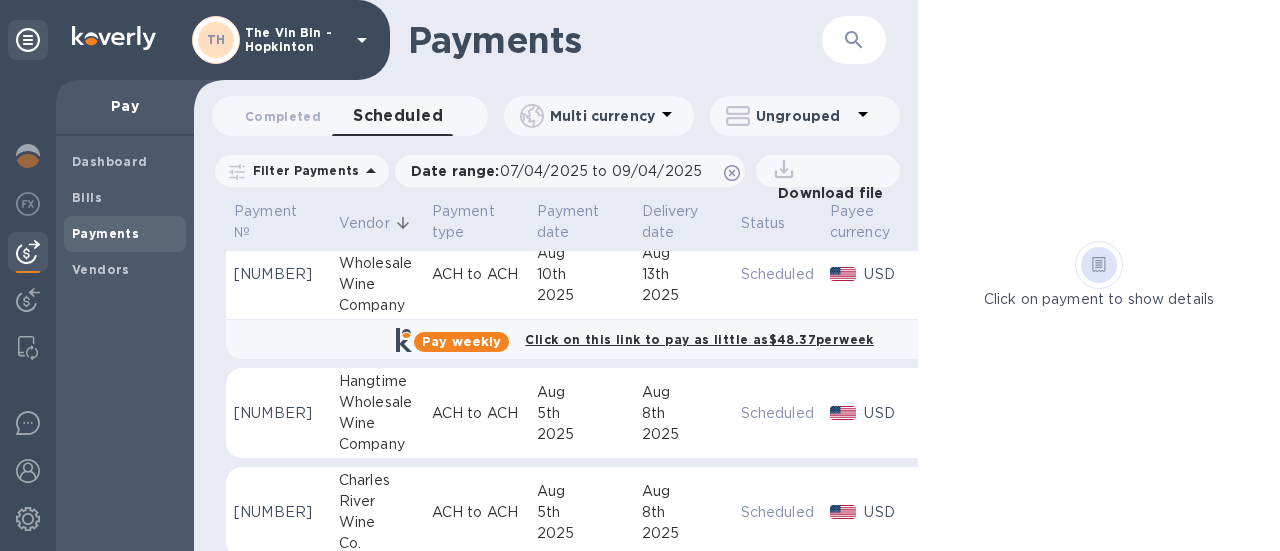 scroll, scrollTop: 0, scrollLeft: 0, axis: both 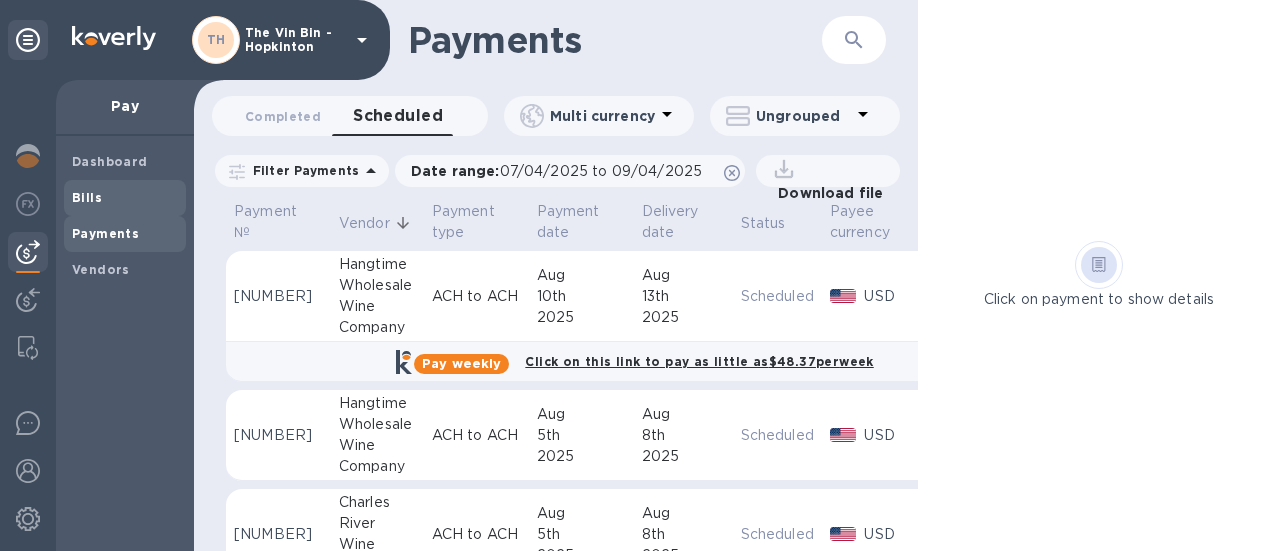 click on "Bills" at bounding box center (87, 197) 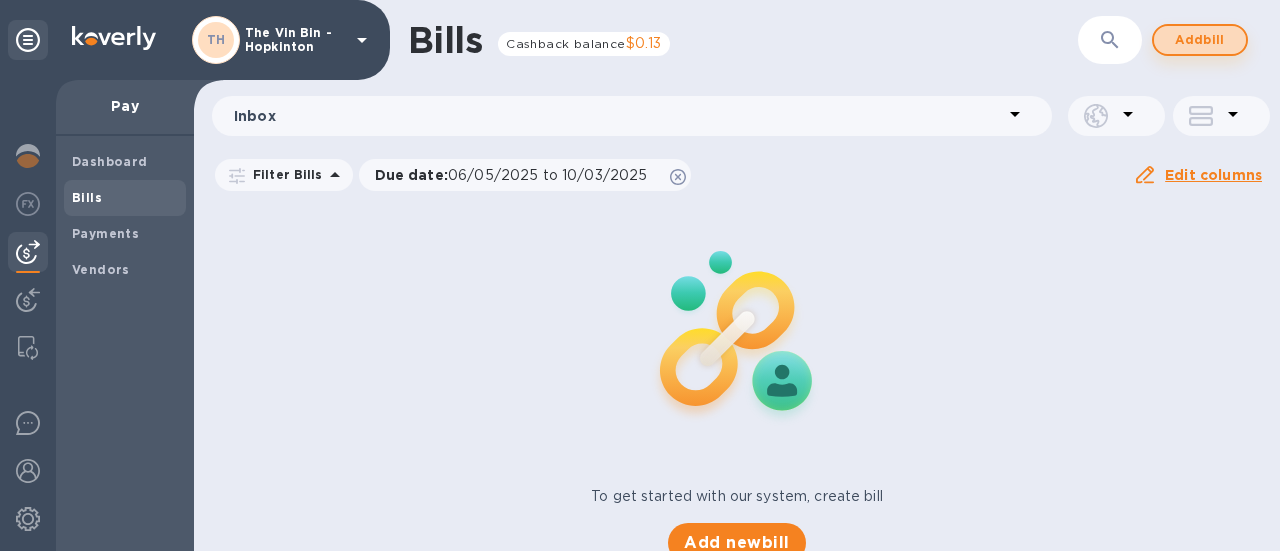 click on "Add   bill" at bounding box center [1200, 40] 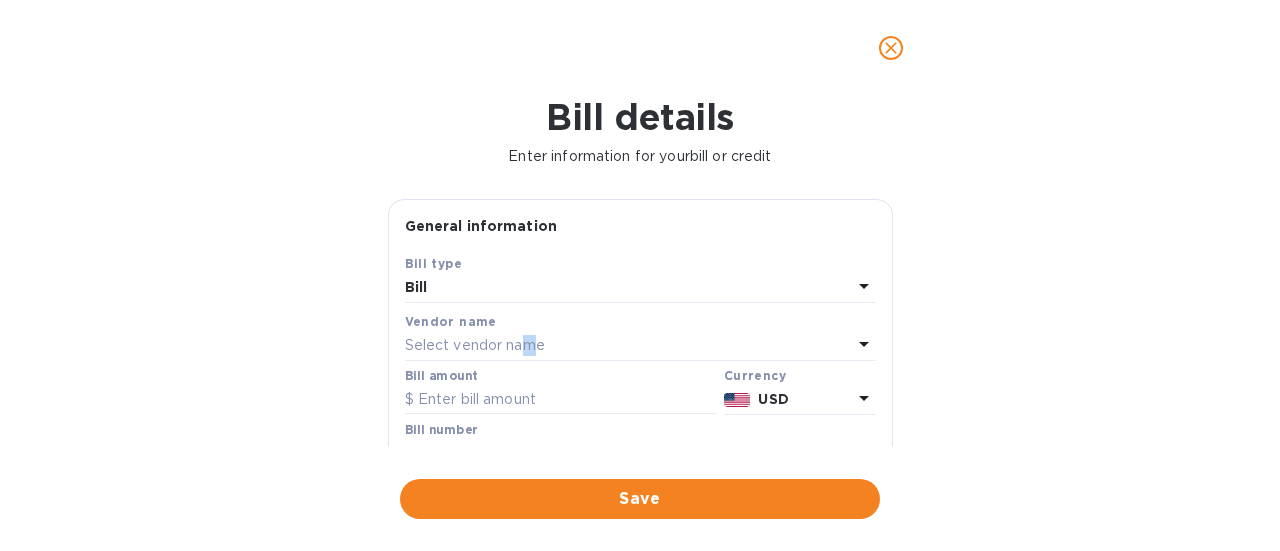 click on "Select vendor name" at bounding box center [475, 345] 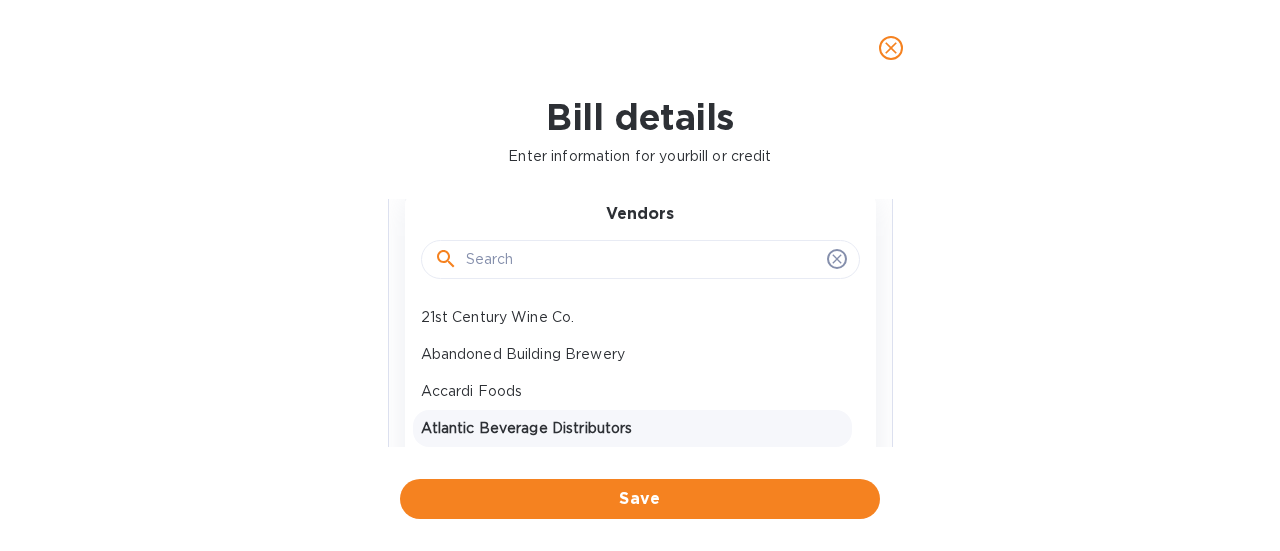 scroll, scrollTop: 200, scrollLeft: 0, axis: vertical 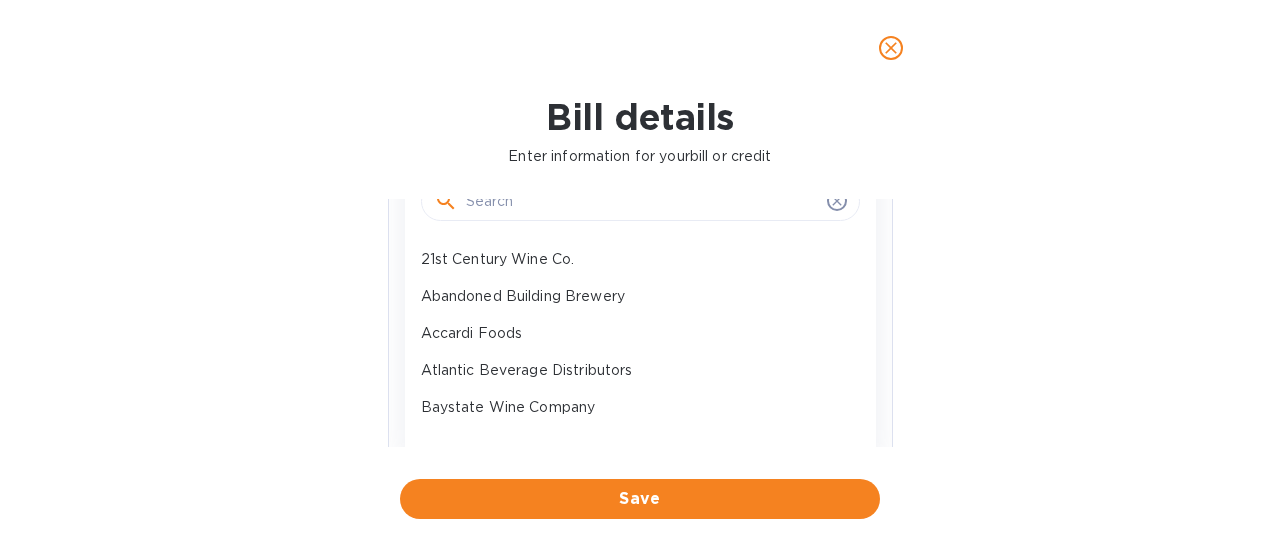 click on "21st Century Wine Co." at bounding box center [632, 259] 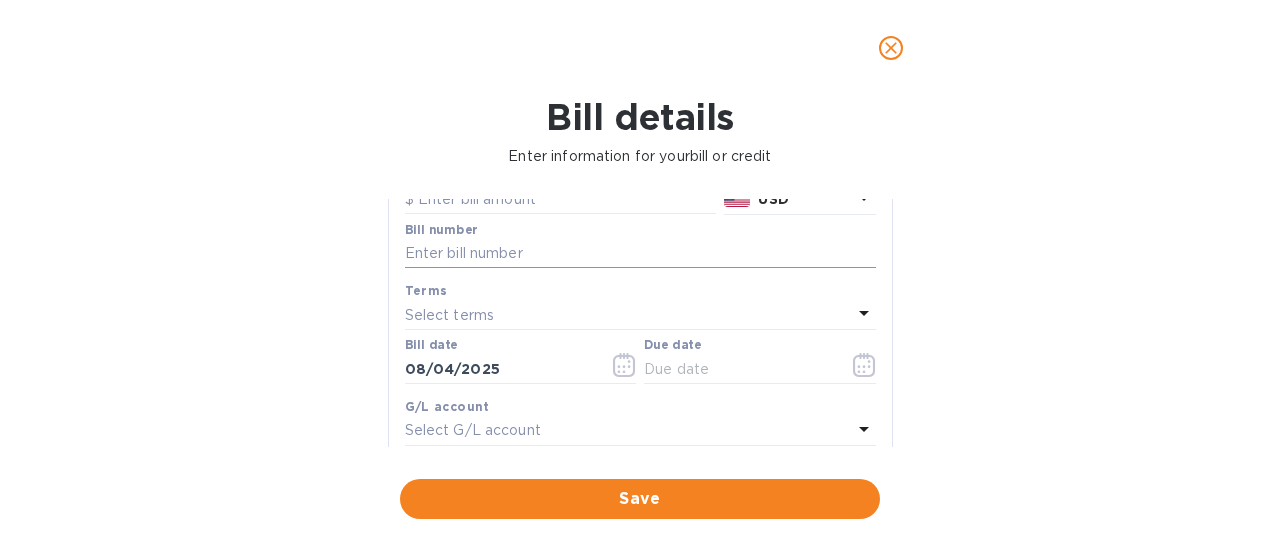 click at bounding box center [640, 254] 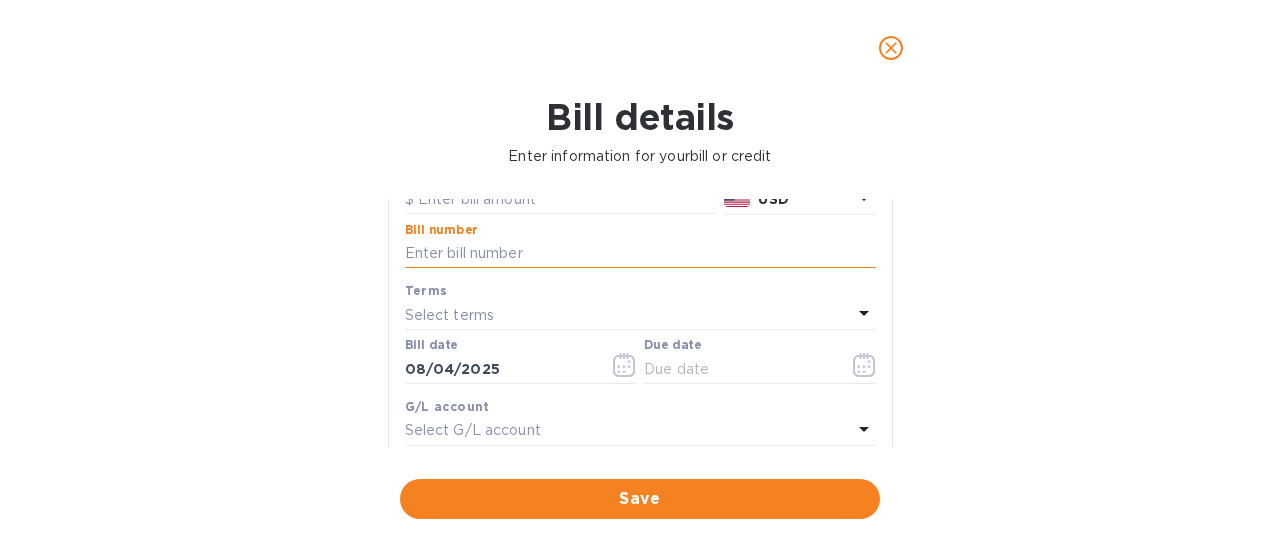 paste on "[NUMBER]" 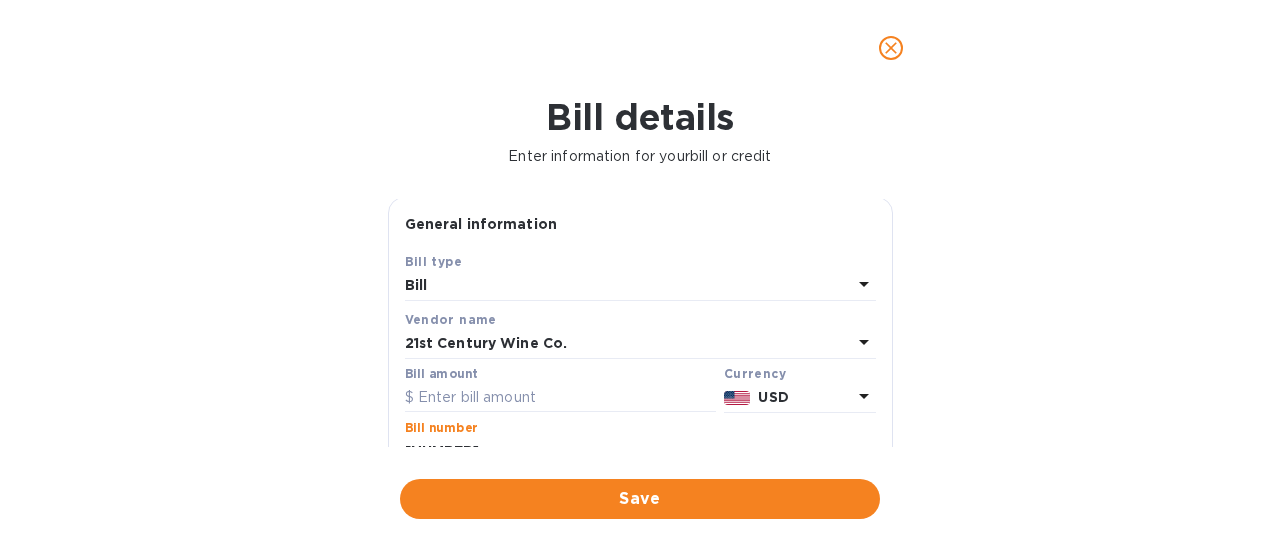 scroll, scrollTop: 0, scrollLeft: 0, axis: both 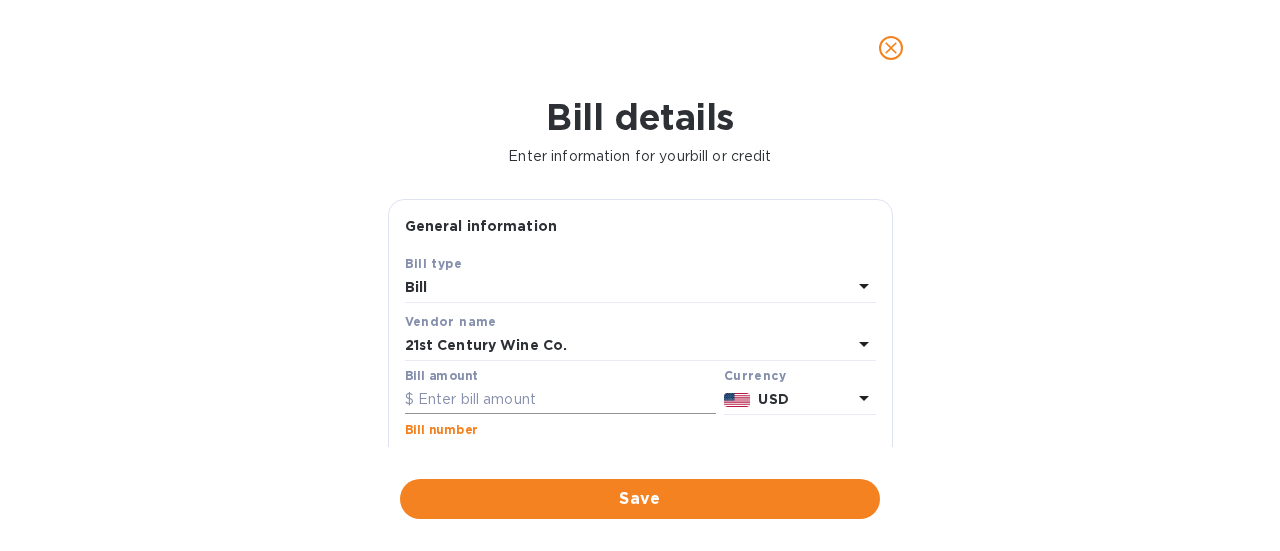 type on "[NUMBER]" 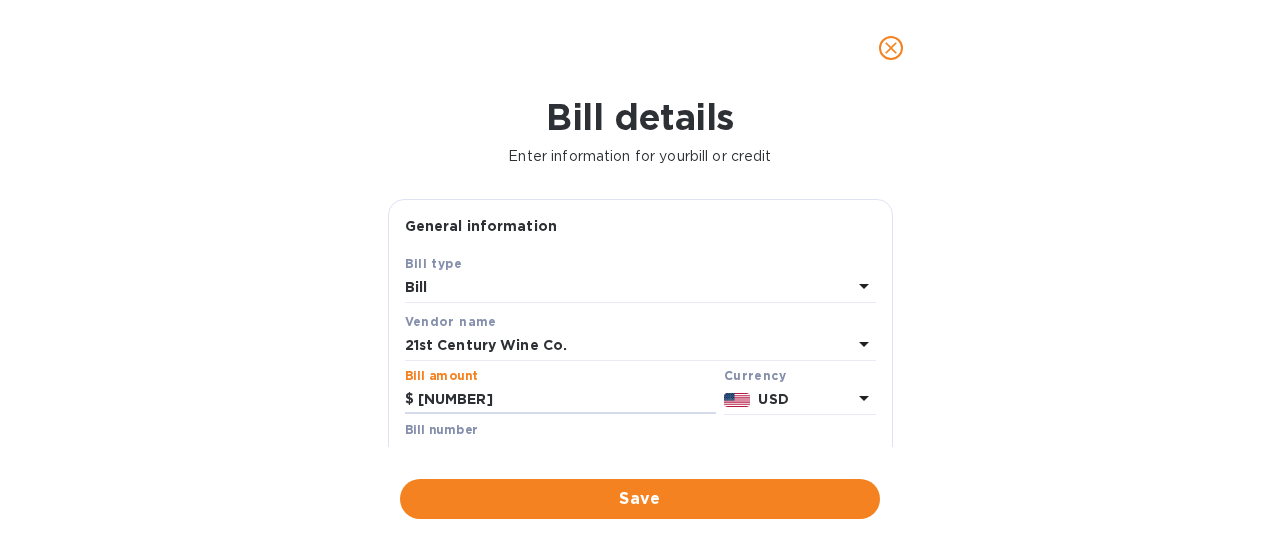 scroll, scrollTop: 100, scrollLeft: 0, axis: vertical 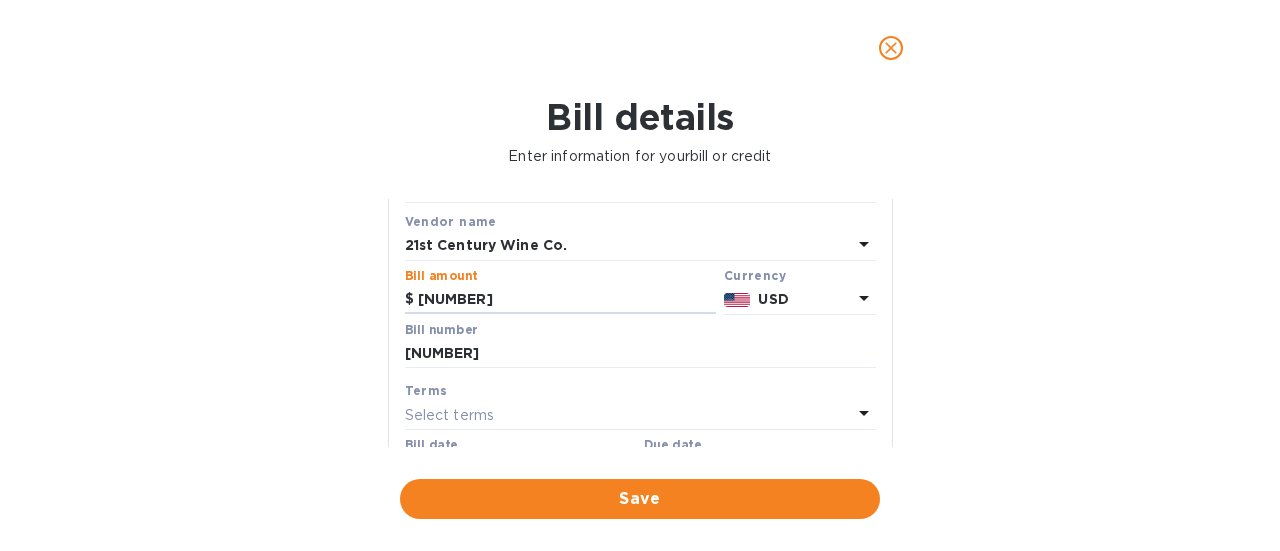 type on "[NUMBER]" 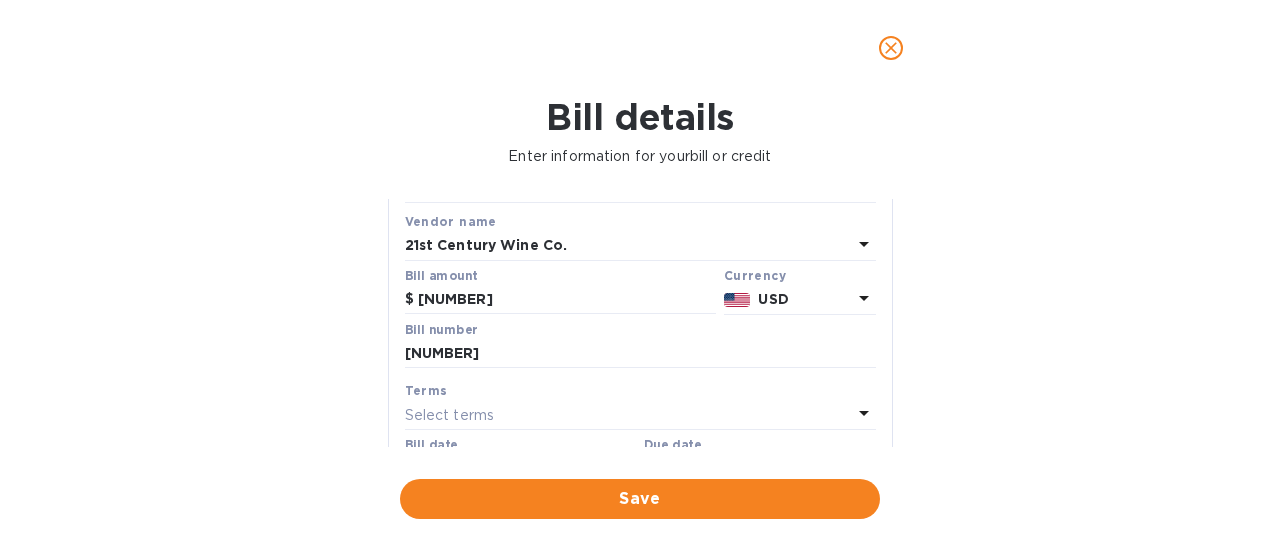 click on "Select terms" at bounding box center [628, 415] 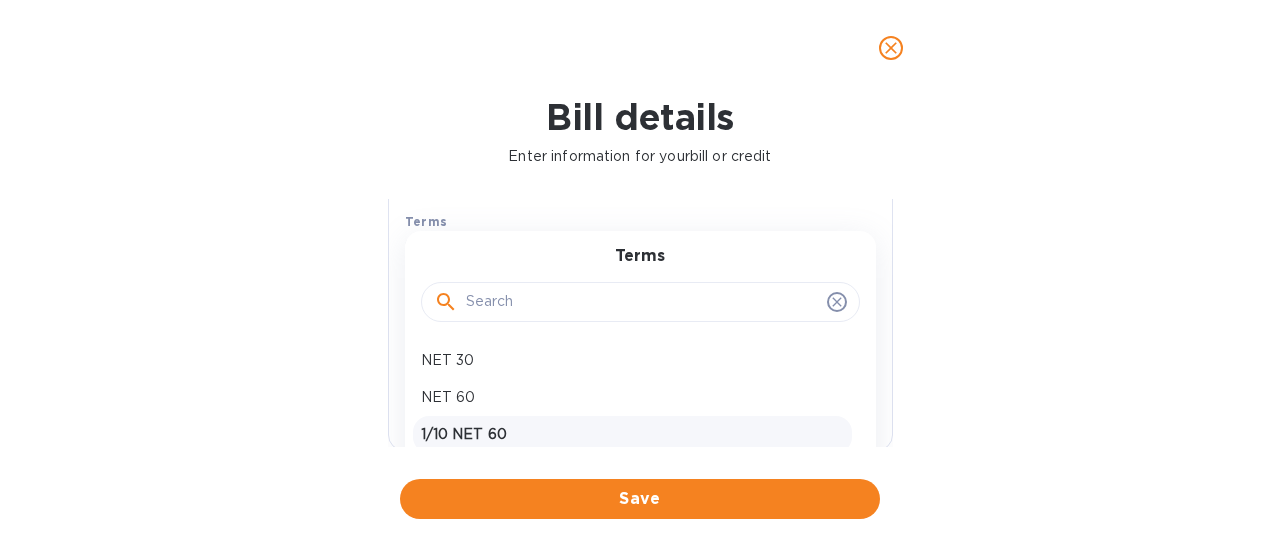 scroll, scrollTop: 300, scrollLeft: 0, axis: vertical 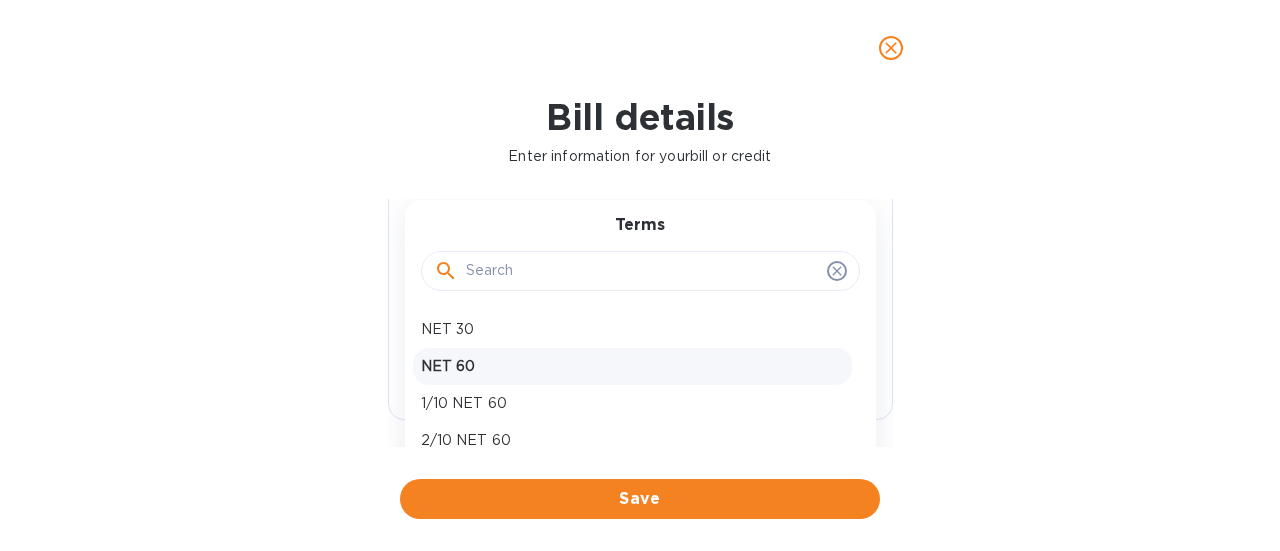 click on "NET 60" at bounding box center (632, 366) 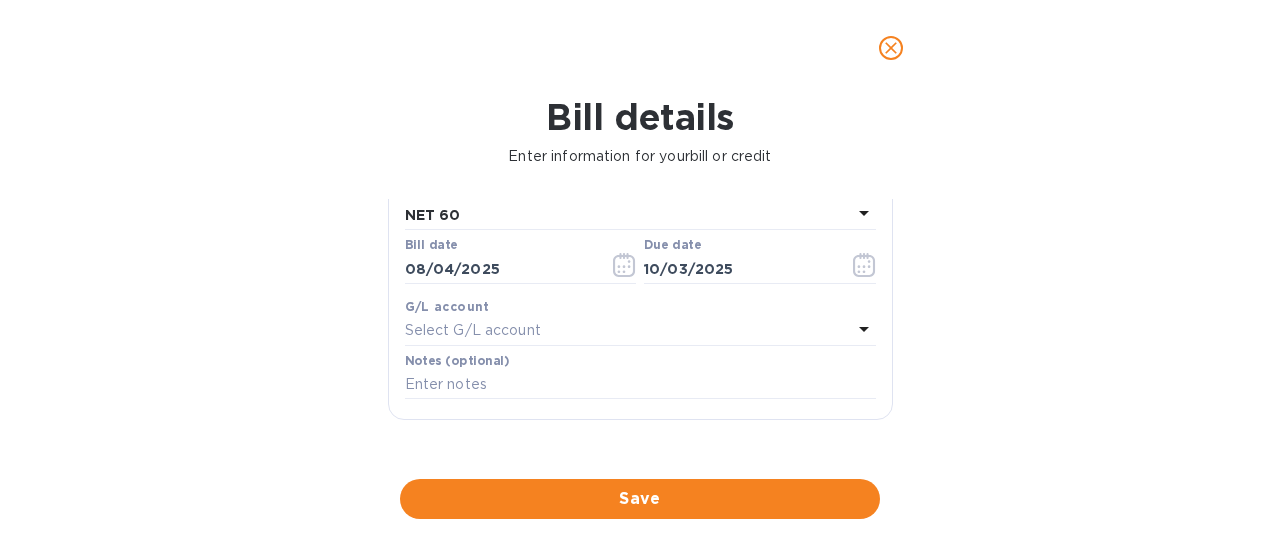 type on "10/03/2025" 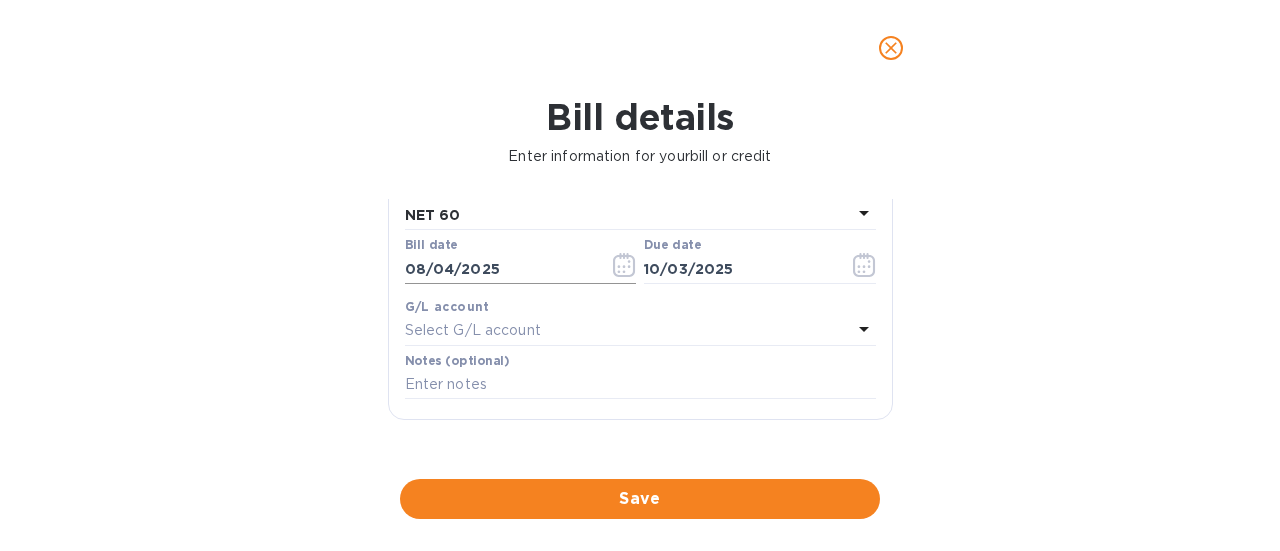 click 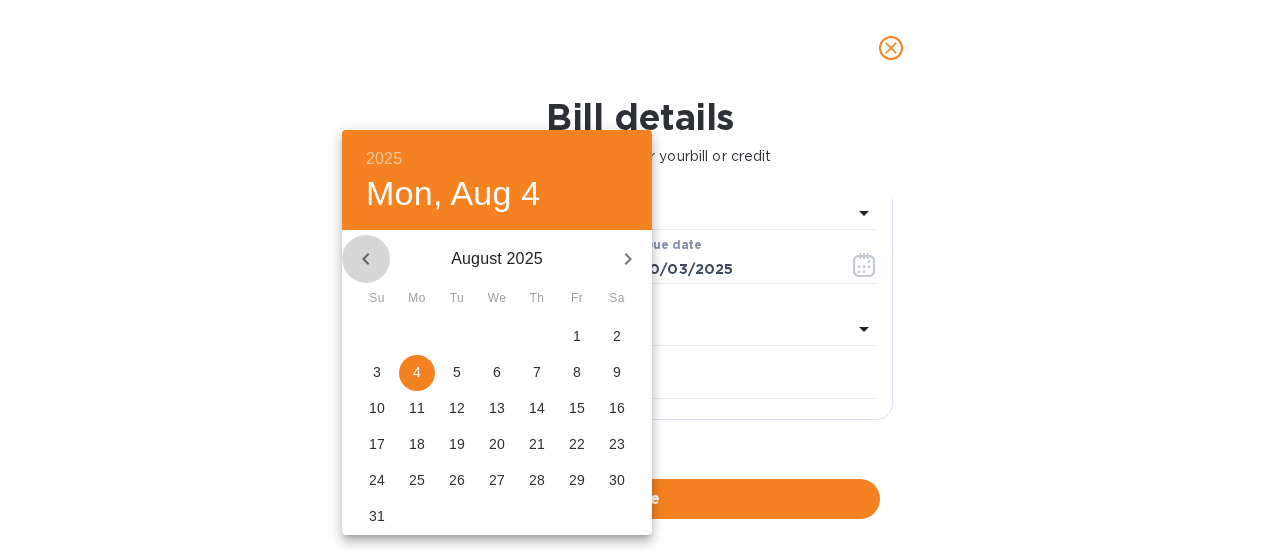 click 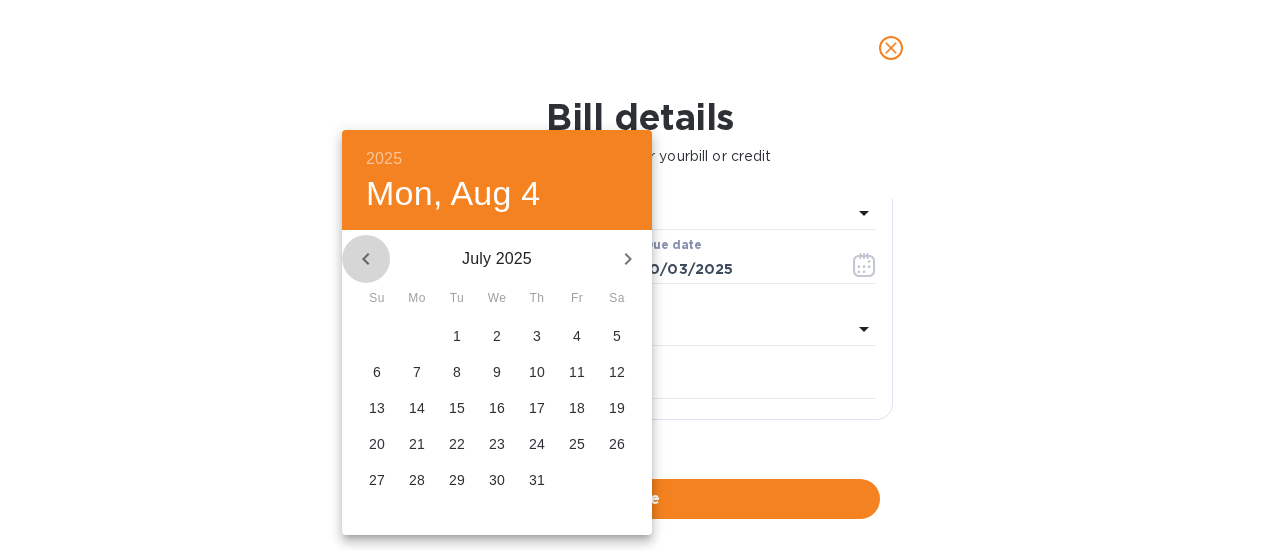 click 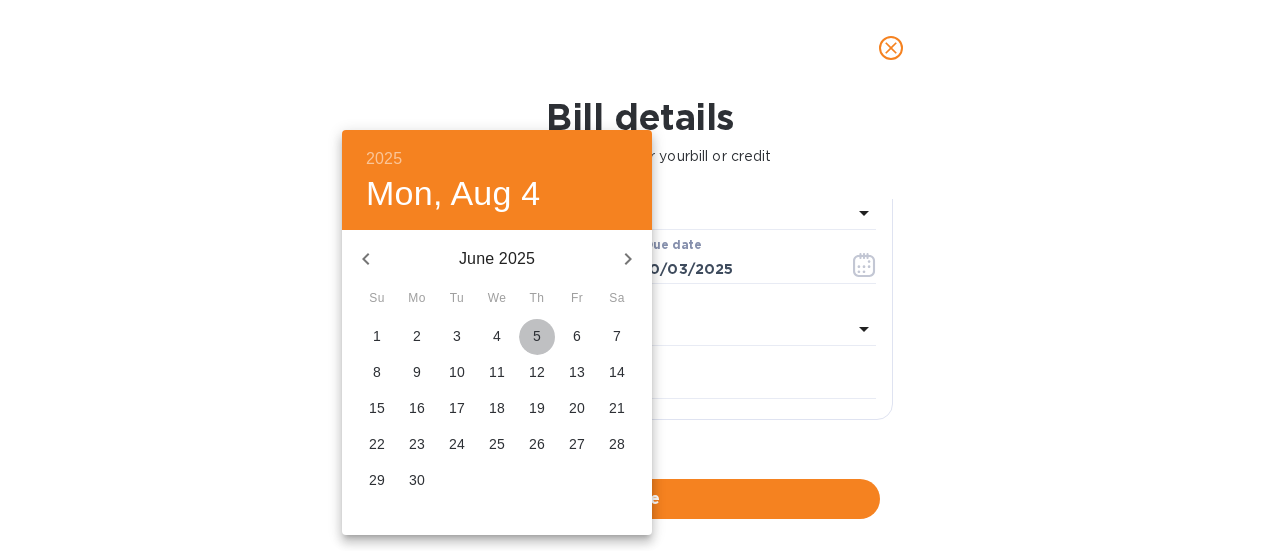 click on "5" at bounding box center [537, 336] 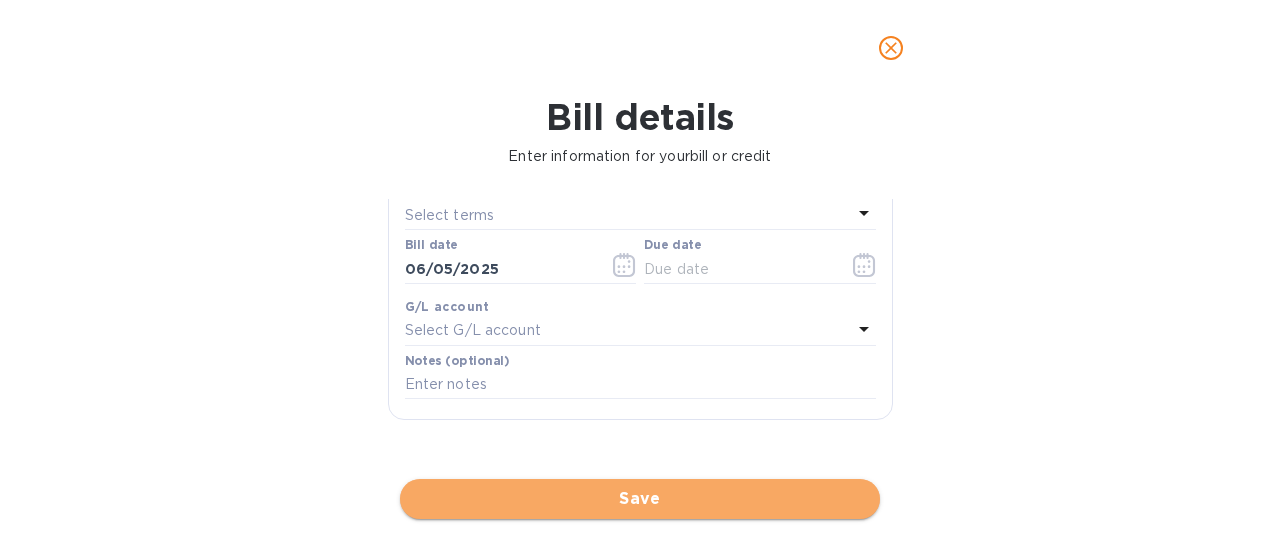 click on "Save" at bounding box center (640, 499) 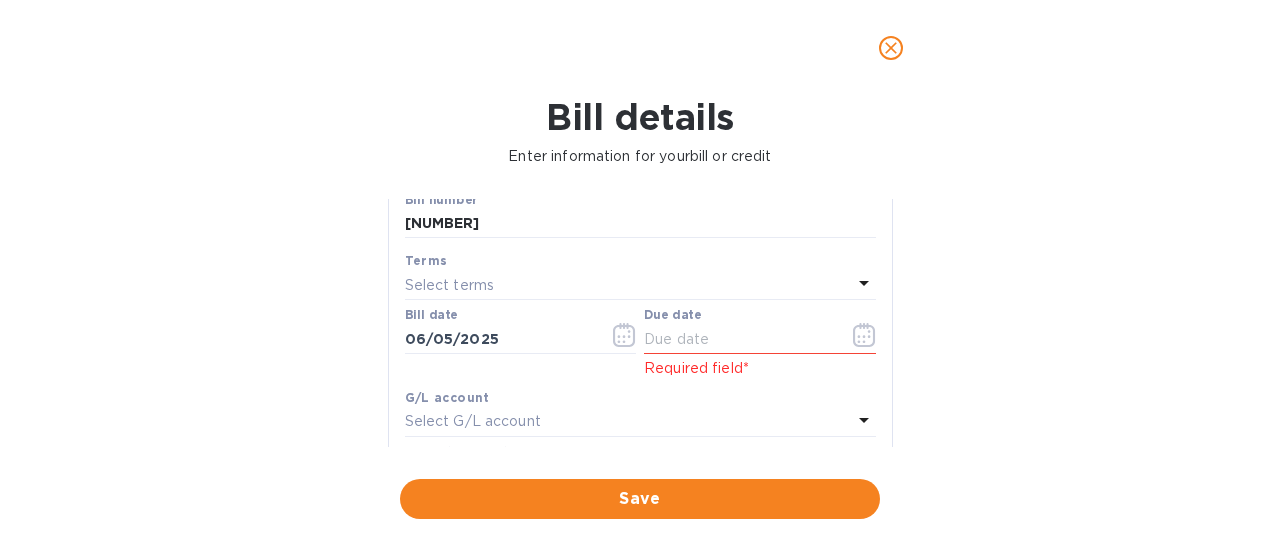 scroll, scrollTop: 200, scrollLeft: 0, axis: vertical 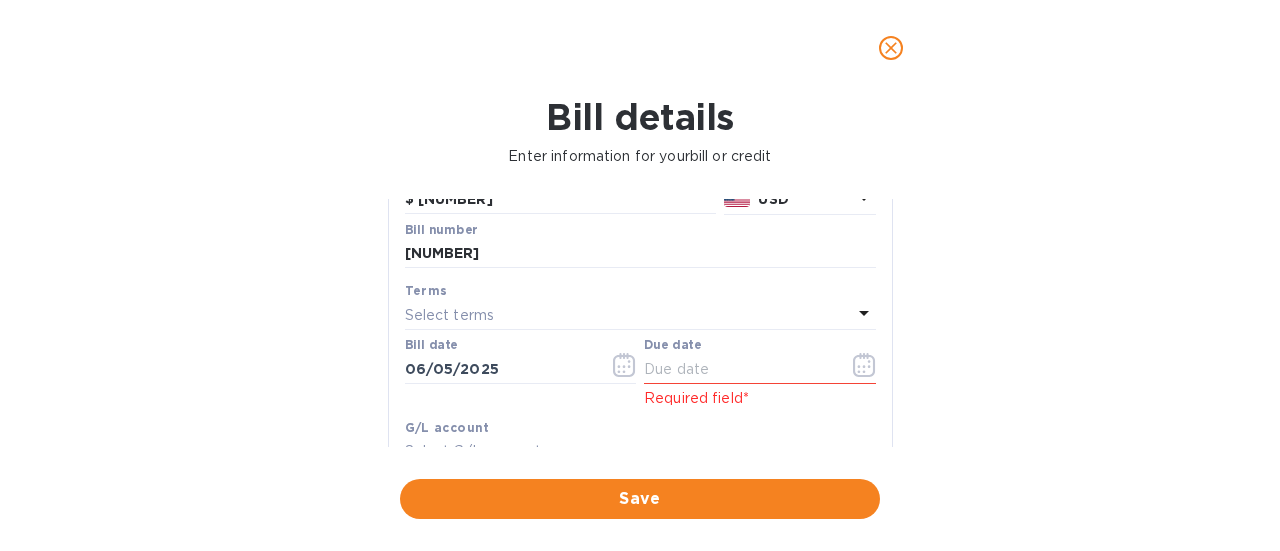 click on "Select terms" at bounding box center (450, 315) 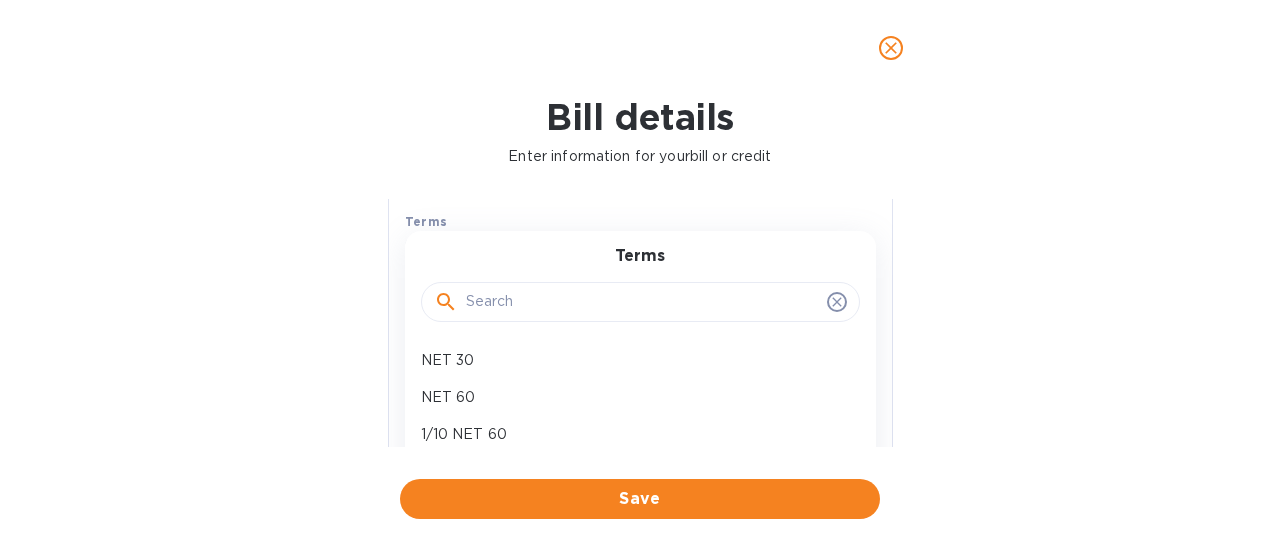 scroll, scrollTop: 300, scrollLeft: 0, axis: vertical 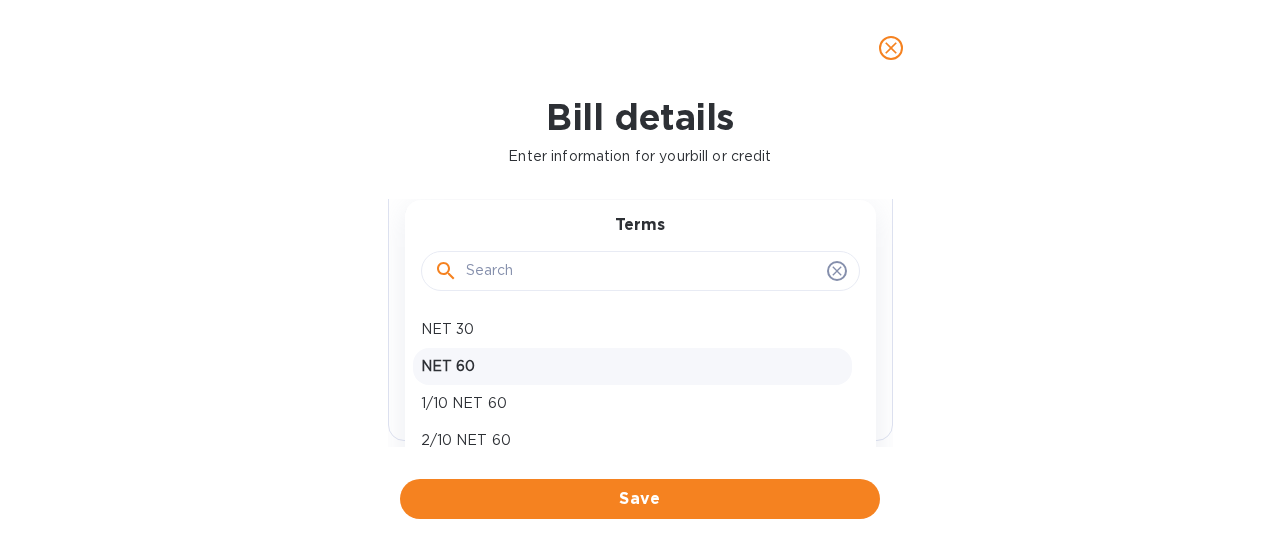 click on "NET 60" at bounding box center [632, 366] 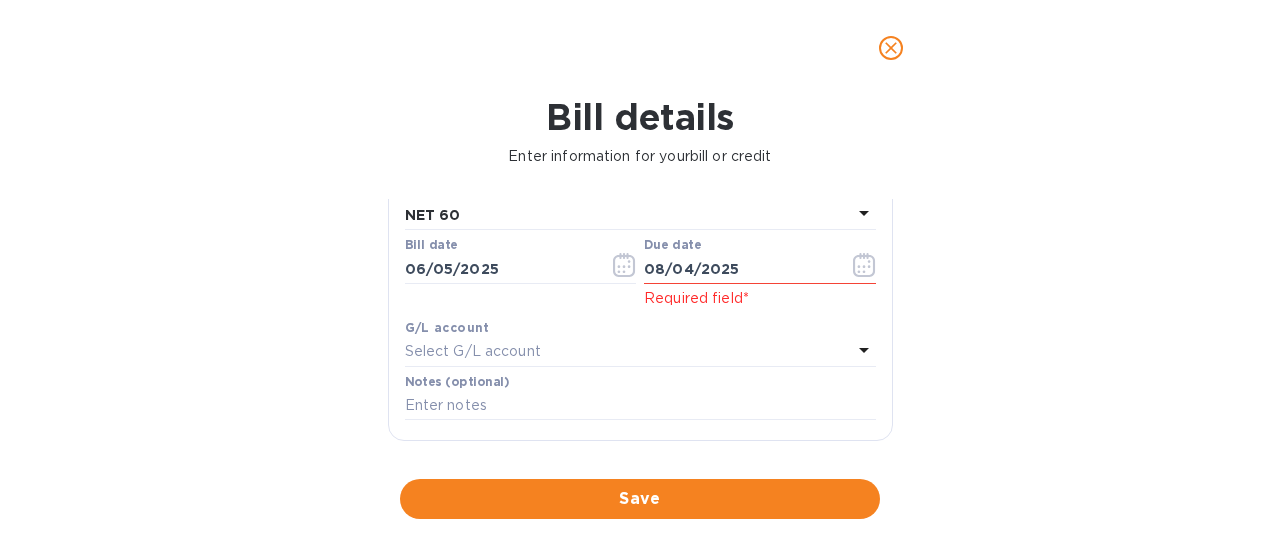 click on "Save" at bounding box center (640, 499) 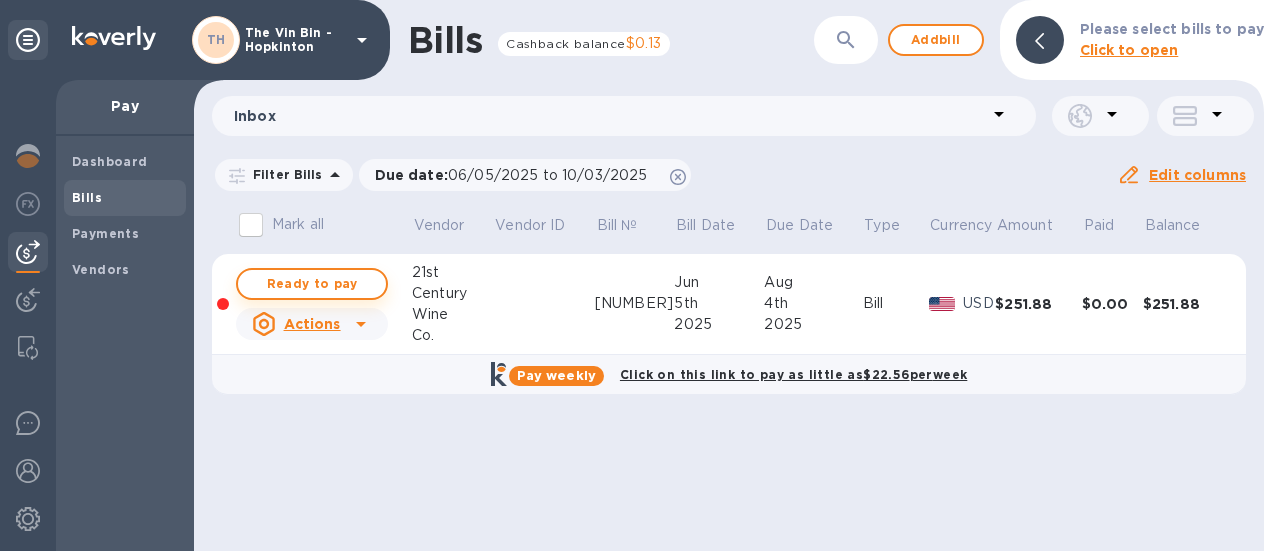 click on "Ready to pay" at bounding box center [312, 284] 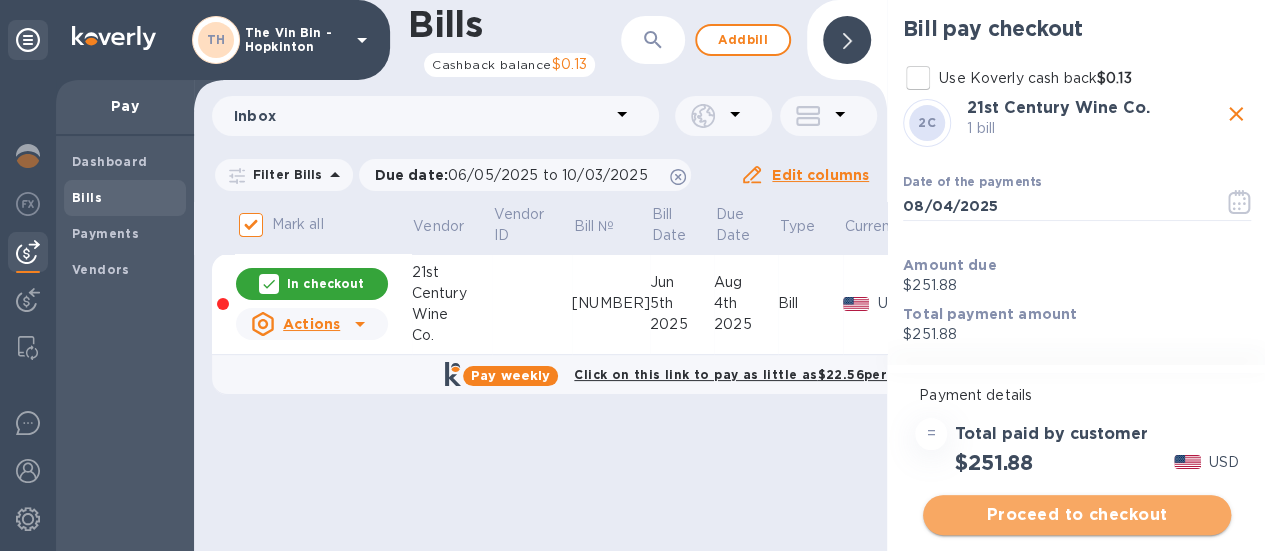 click on "Proceed to checkout" at bounding box center [1077, 515] 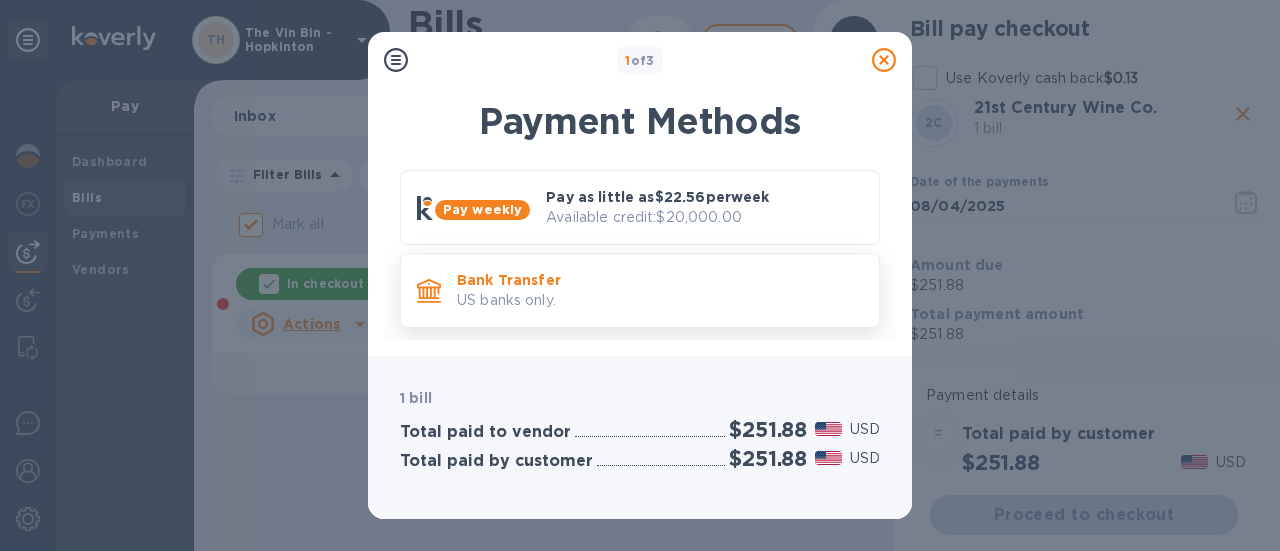 click on "US banks only." at bounding box center (660, 300) 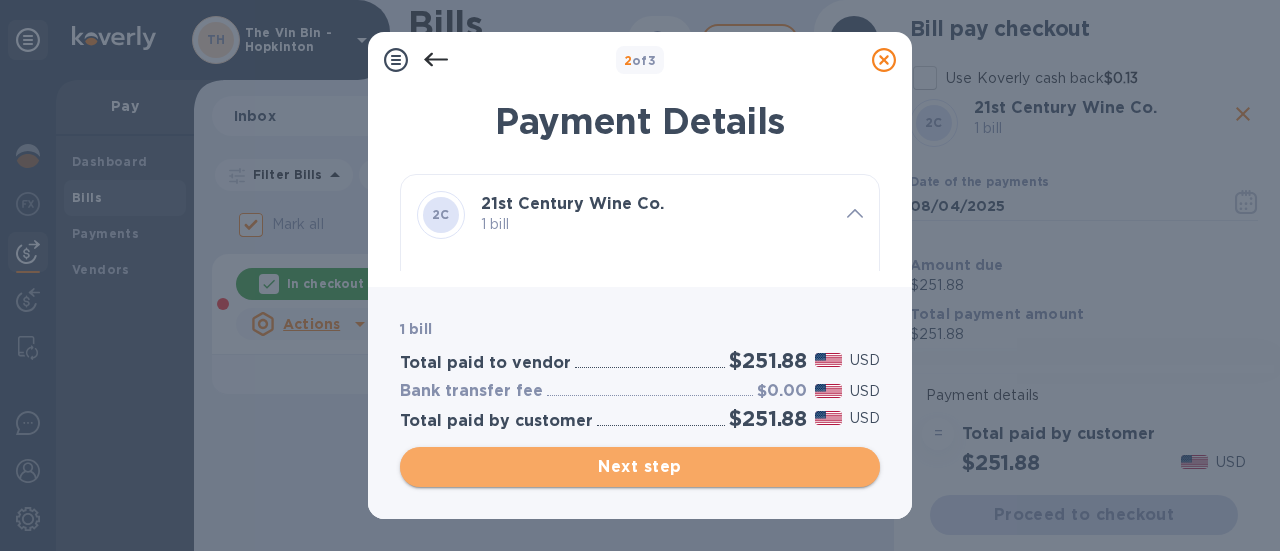 click on "Next step" at bounding box center (640, 467) 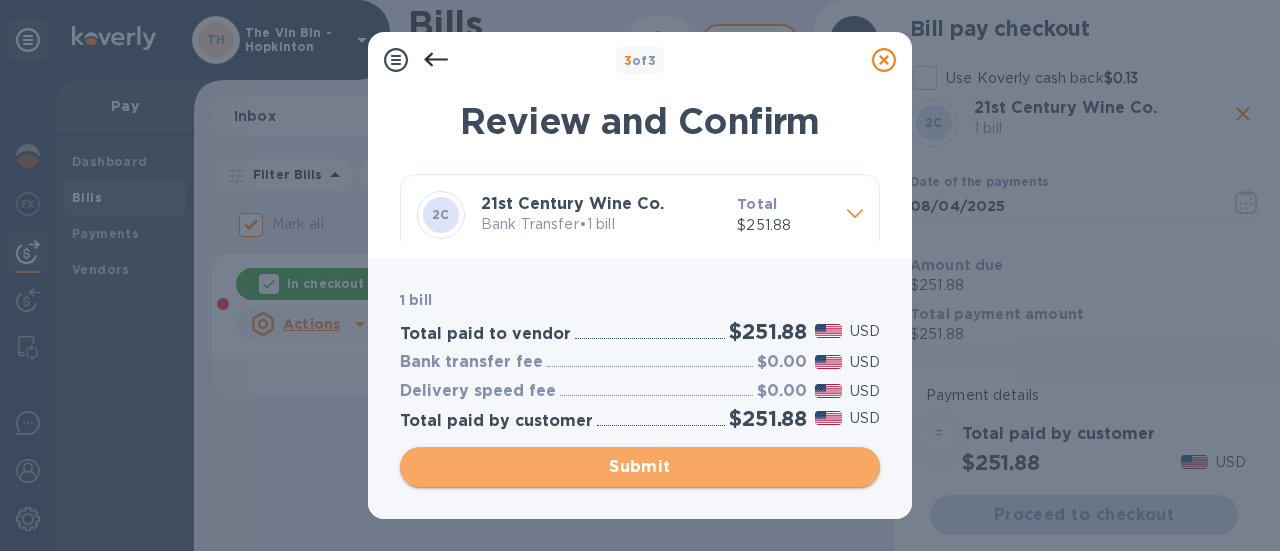 click on "Submit" at bounding box center (640, 467) 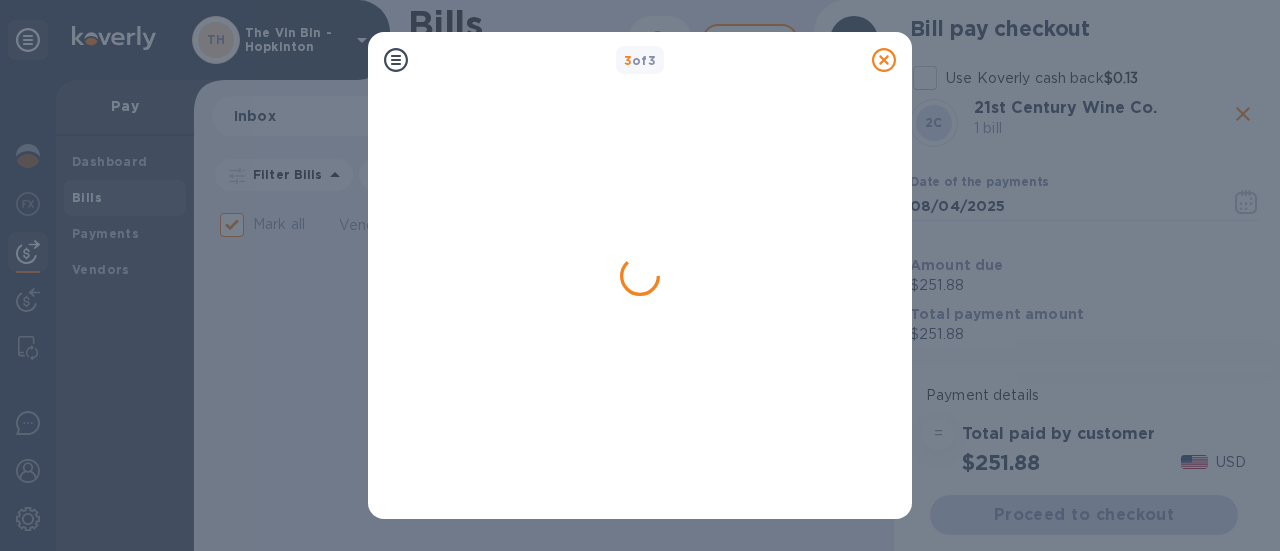 checkbox on "false" 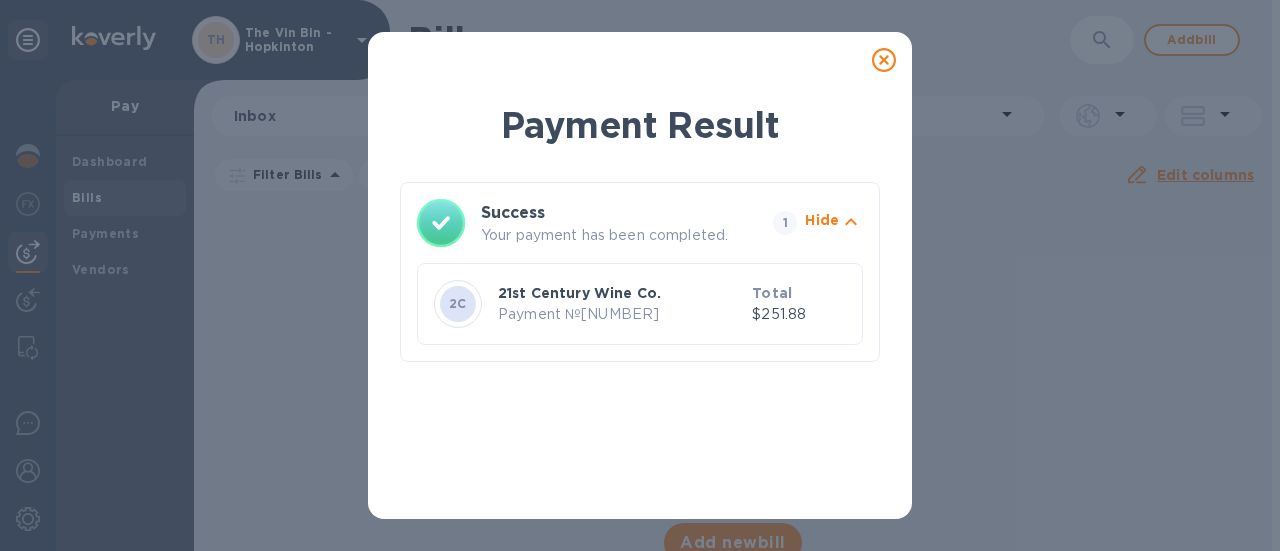 click 